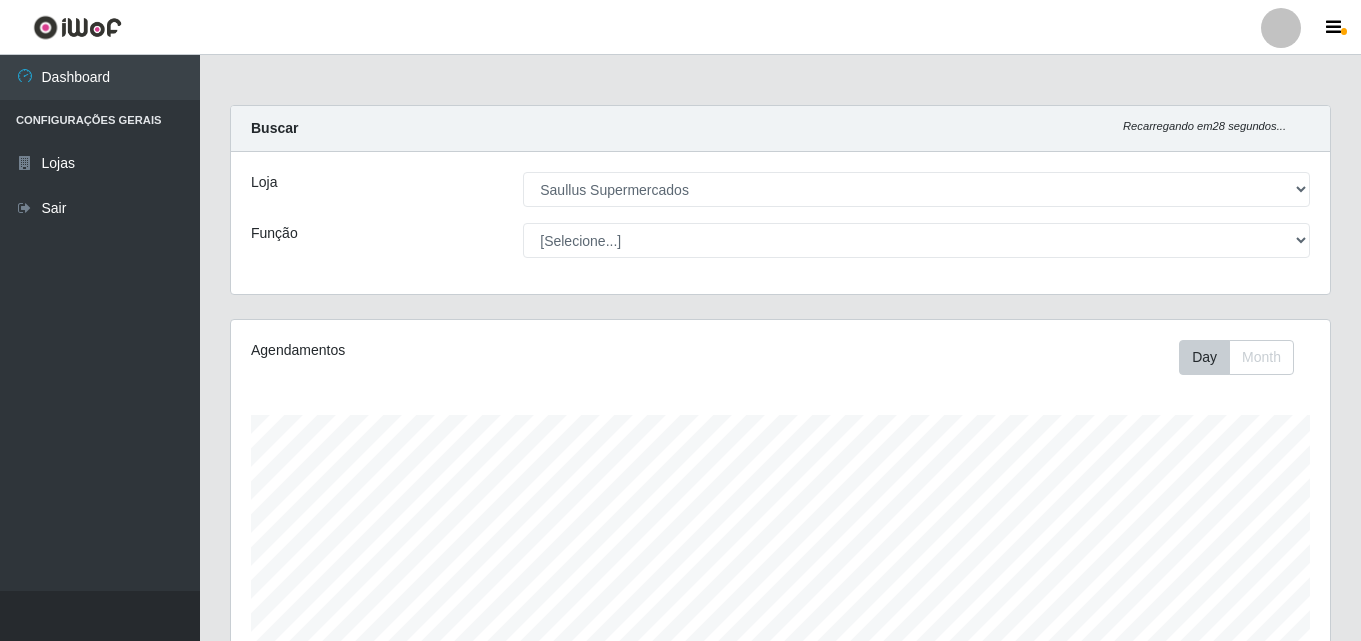 select on "423" 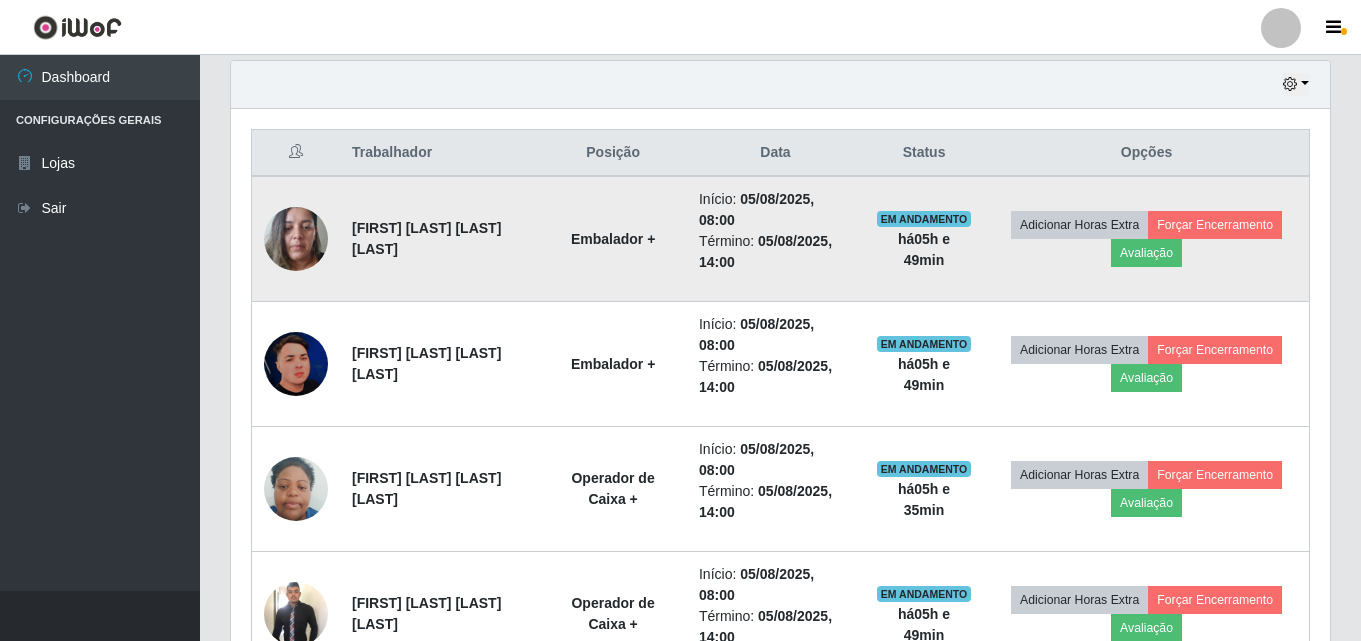 scroll, scrollTop: 999585, scrollLeft: 998901, axis: both 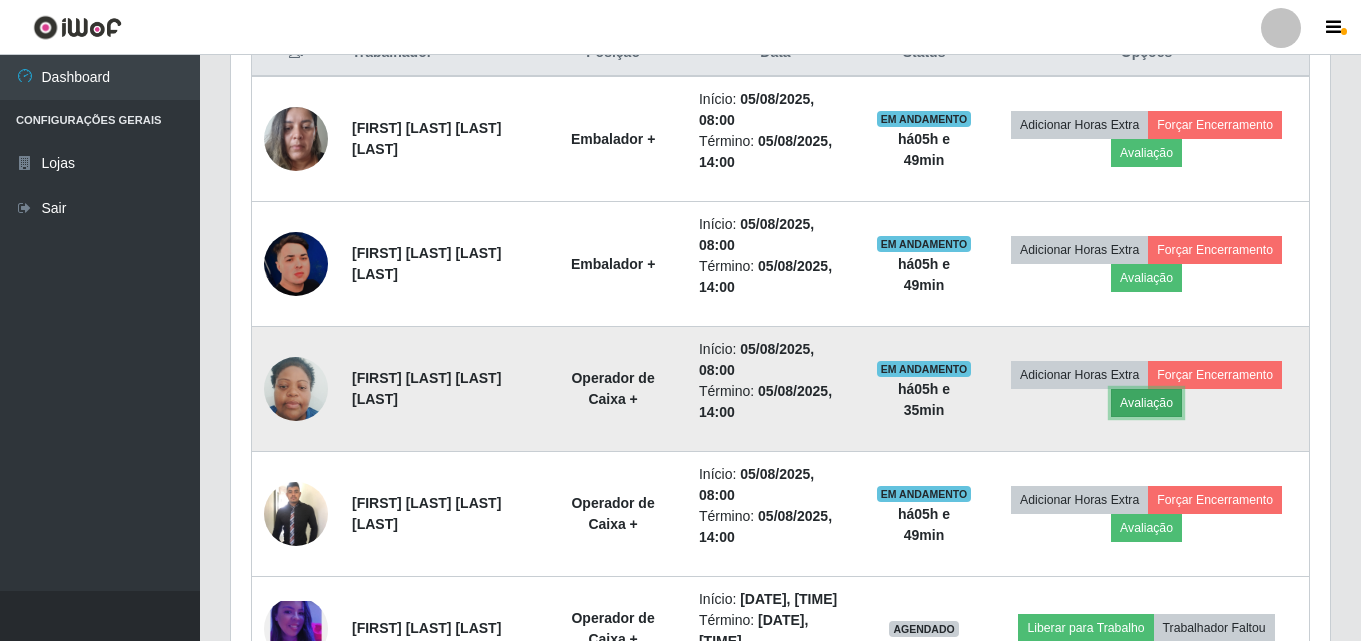 click on "Avaliação" at bounding box center [1146, 403] 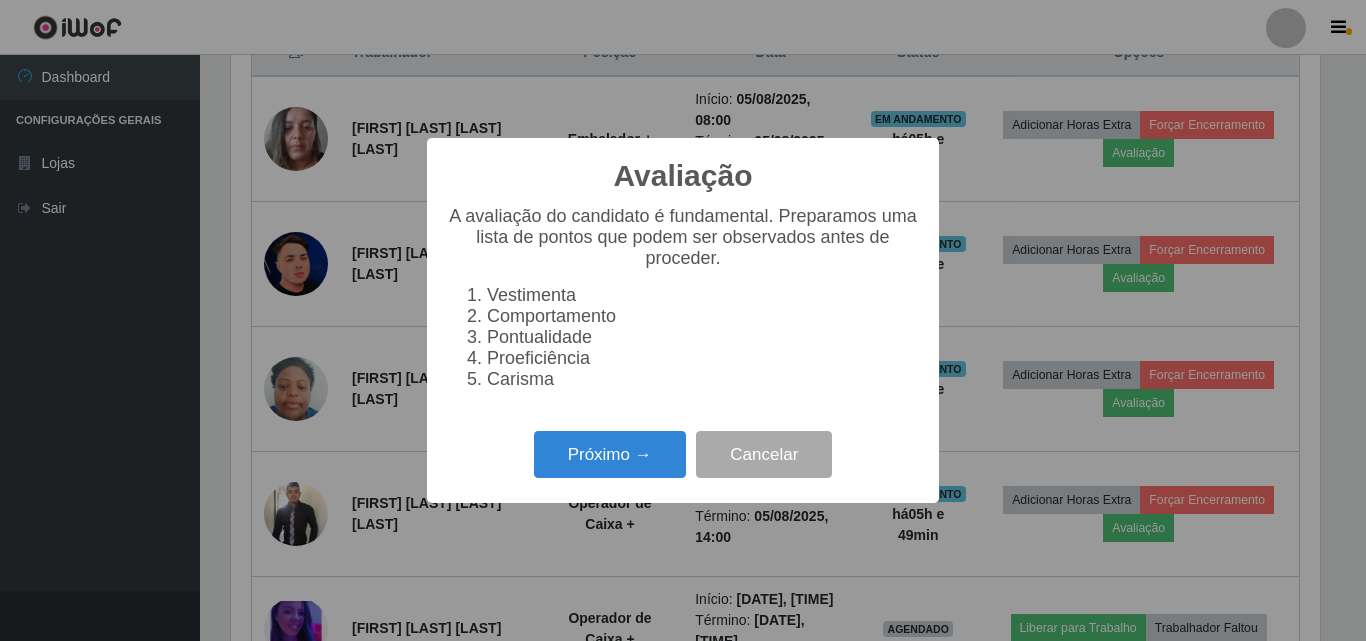 scroll, scrollTop: 999585, scrollLeft: 998911, axis: both 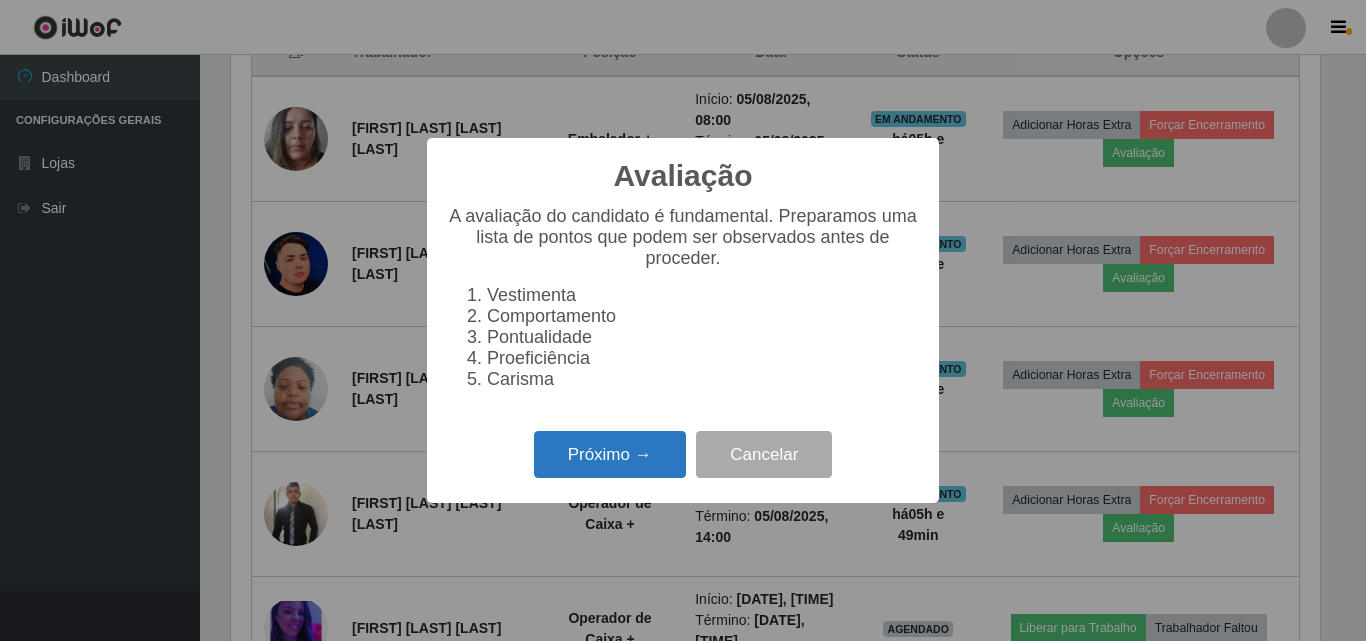 click on "Próximo →" at bounding box center [610, 454] 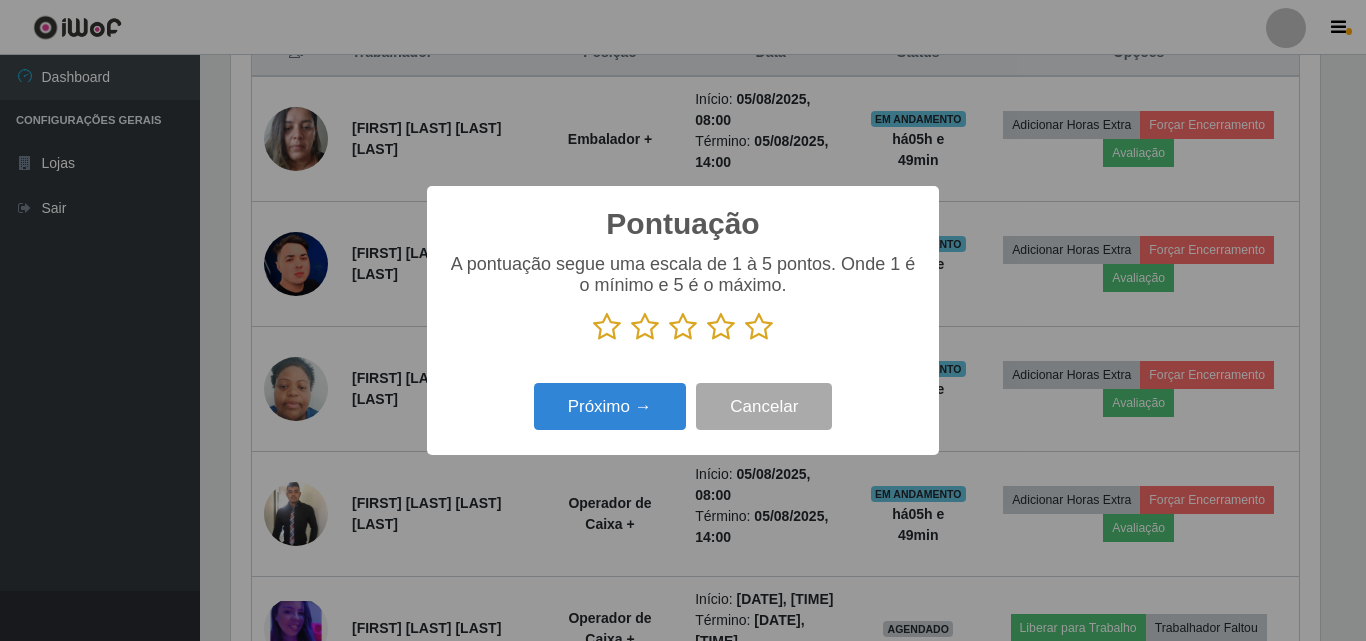 click at bounding box center (759, 327) 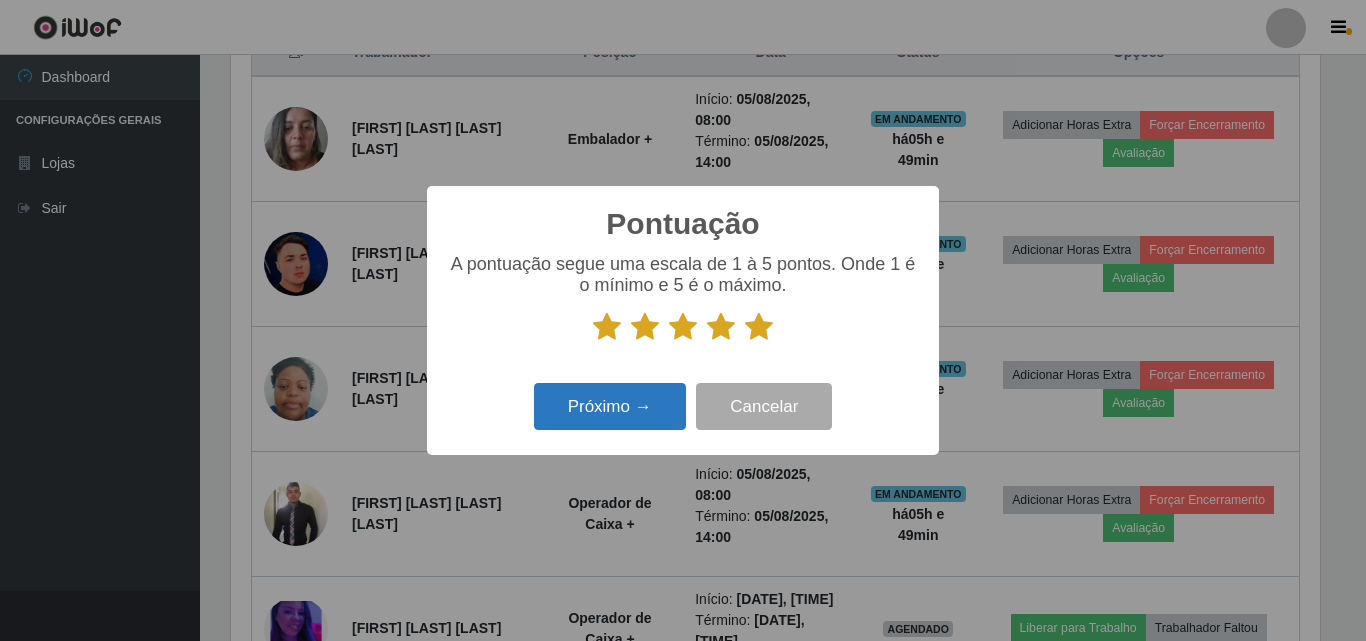 drag, startPoint x: 684, startPoint y: 377, endPoint x: 680, endPoint y: 393, distance: 16.492422 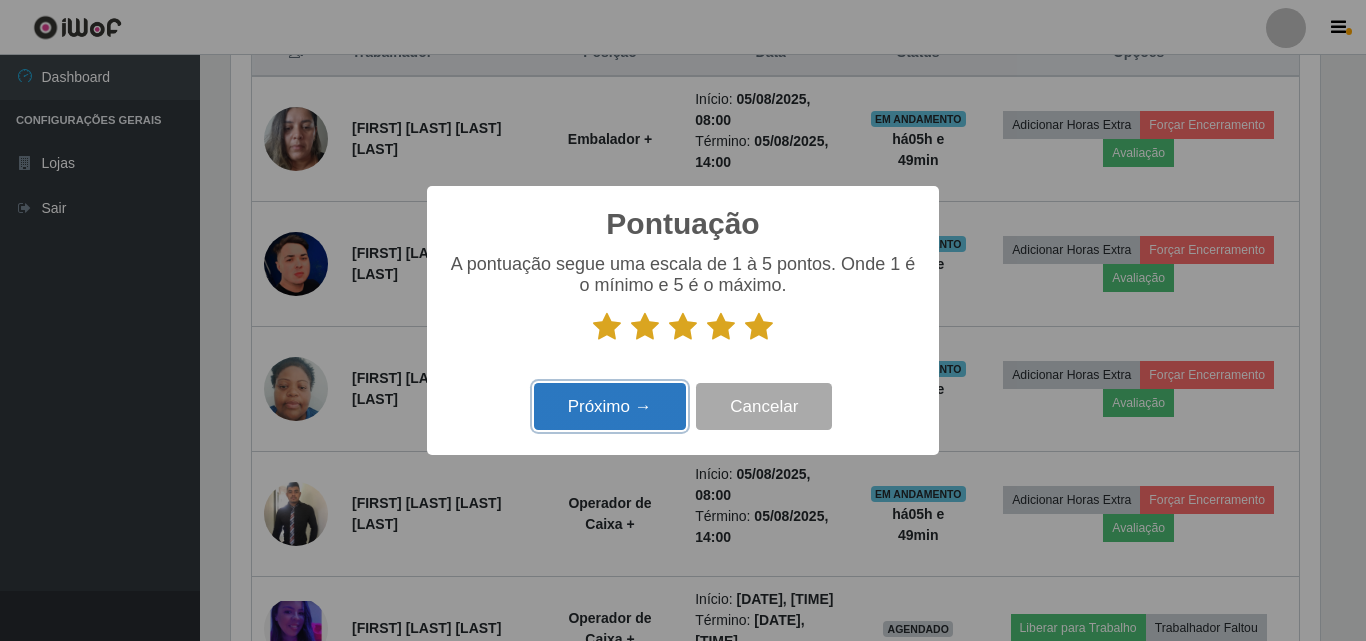 click on "Próximo →" at bounding box center (610, 406) 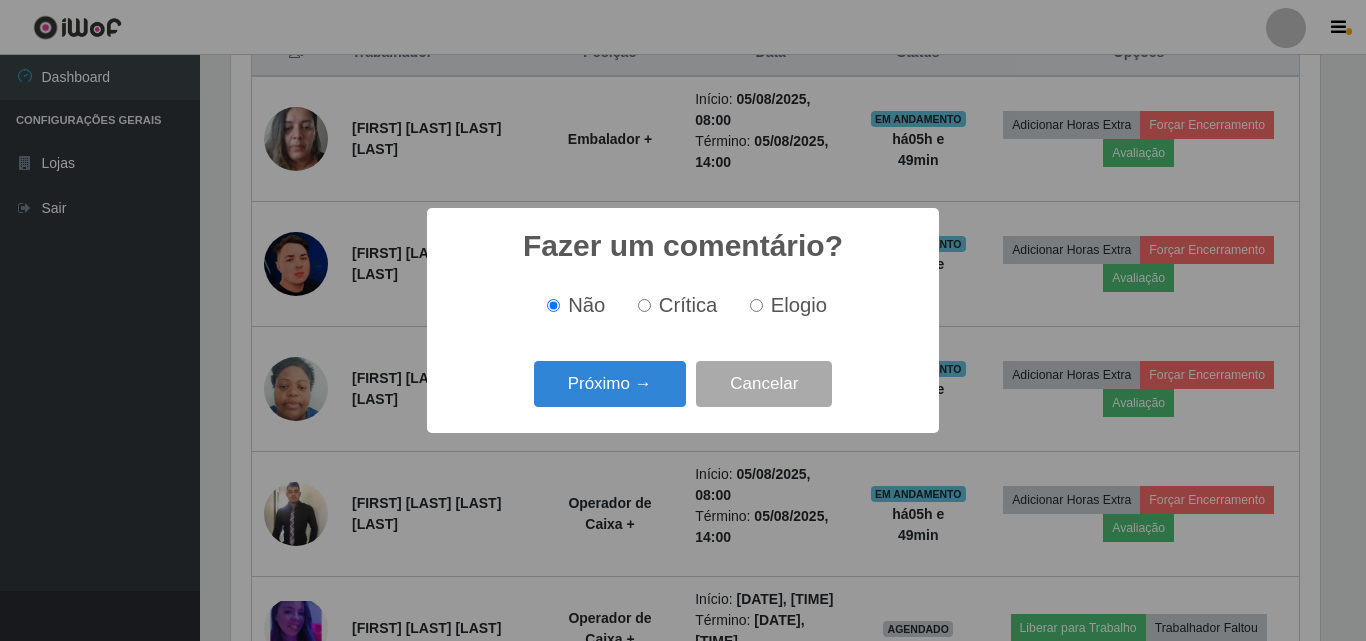 click on "Próximo →" at bounding box center (610, 384) 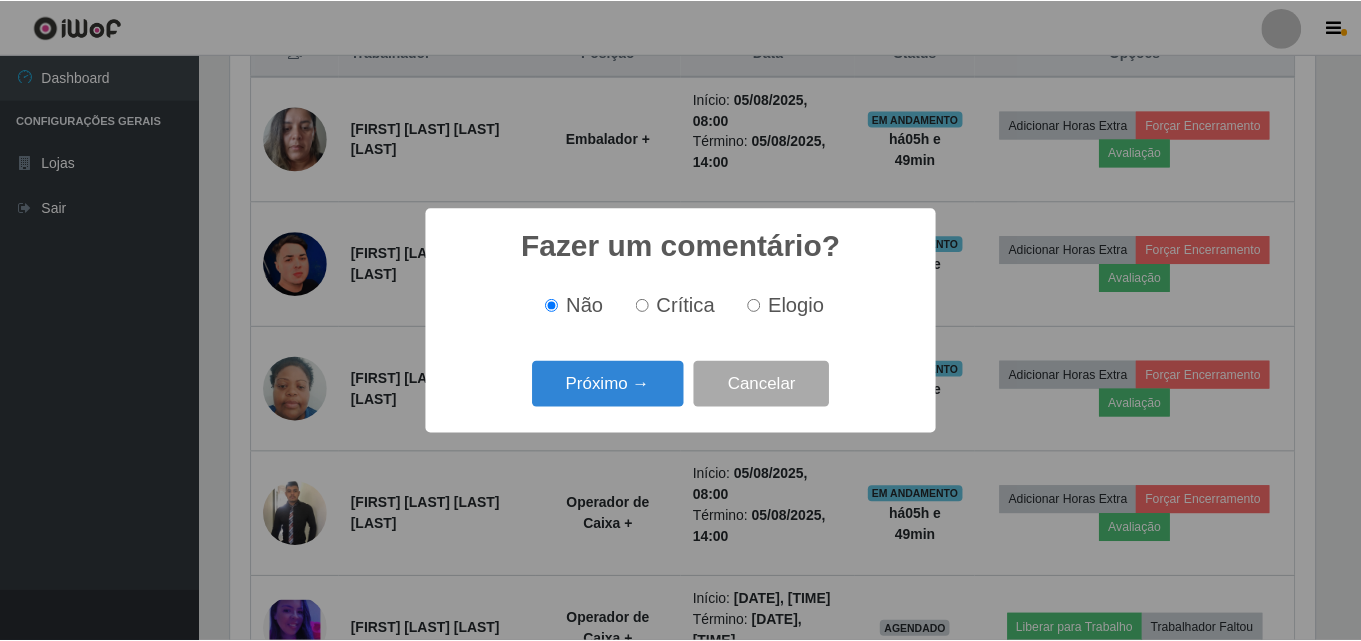 scroll, scrollTop: 999585, scrollLeft: 998911, axis: both 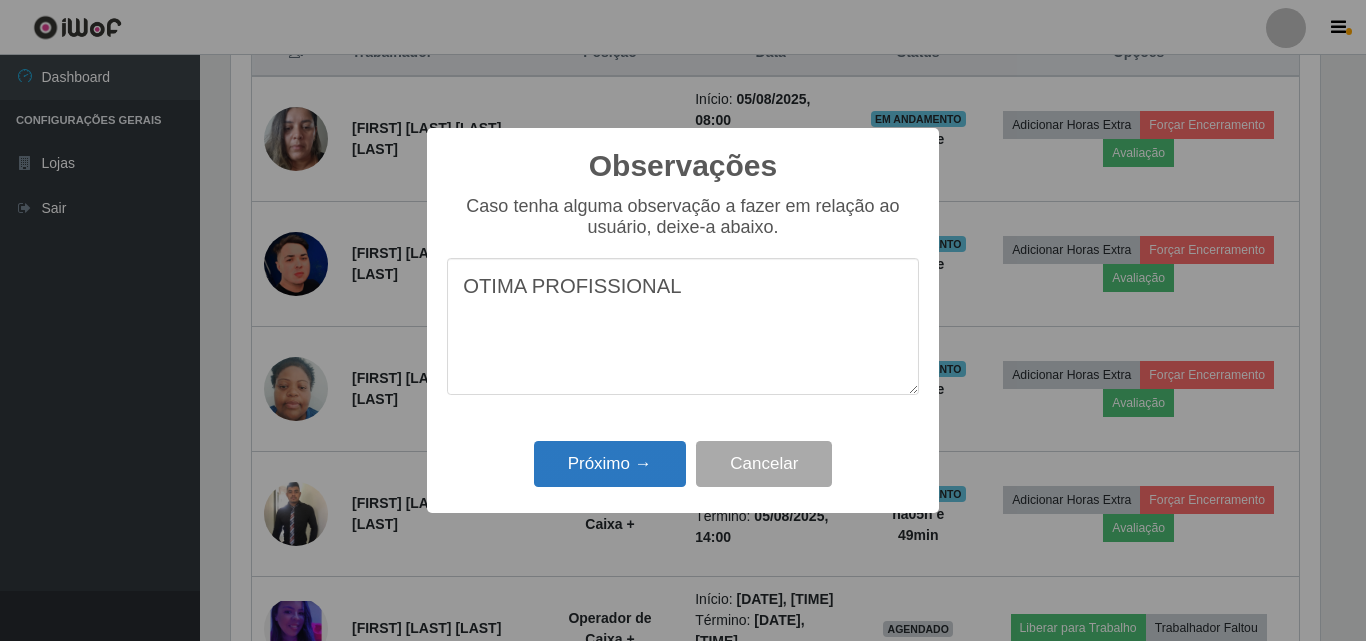 type on "OTIMA PROFISSIONAL" 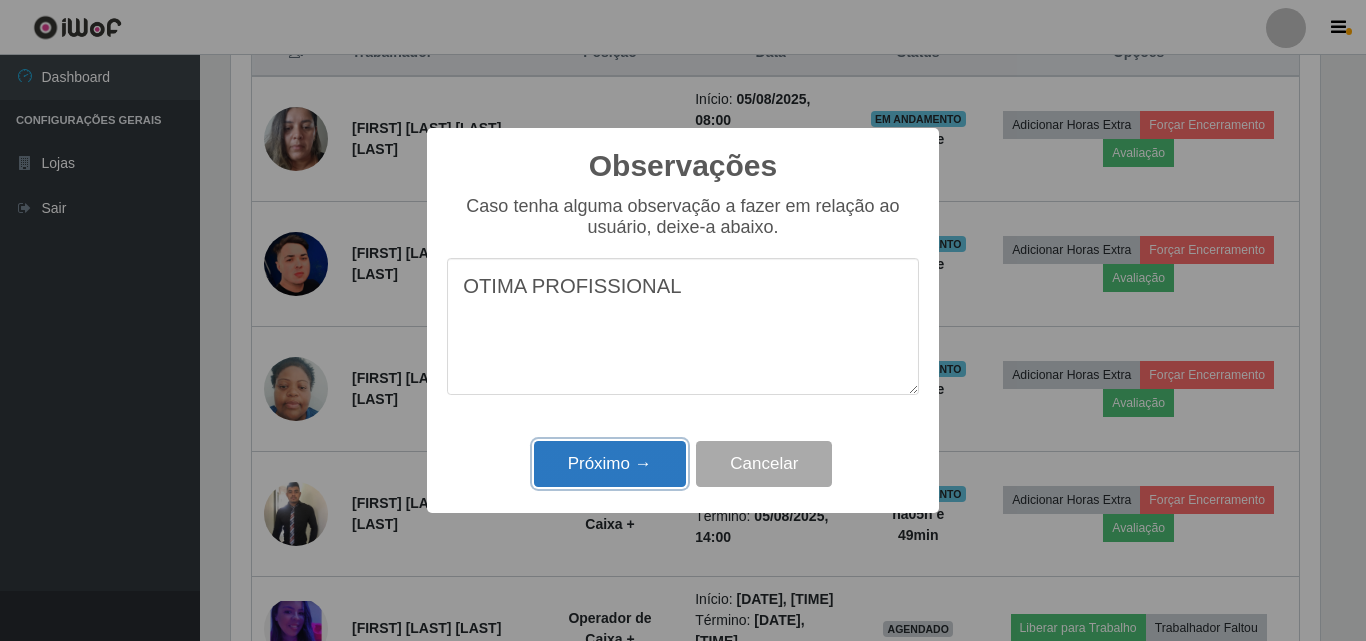 click on "Próximo →" at bounding box center (610, 464) 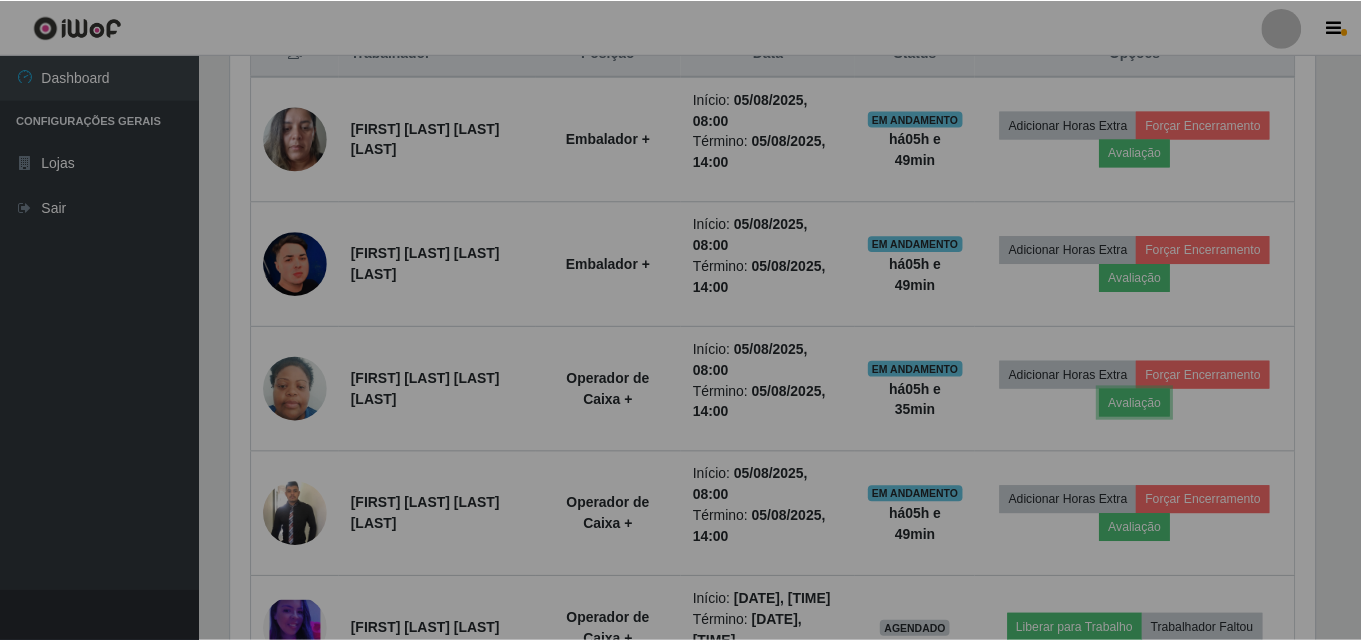 scroll, scrollTop: 999585, scrollLeft: 998901, axis: both 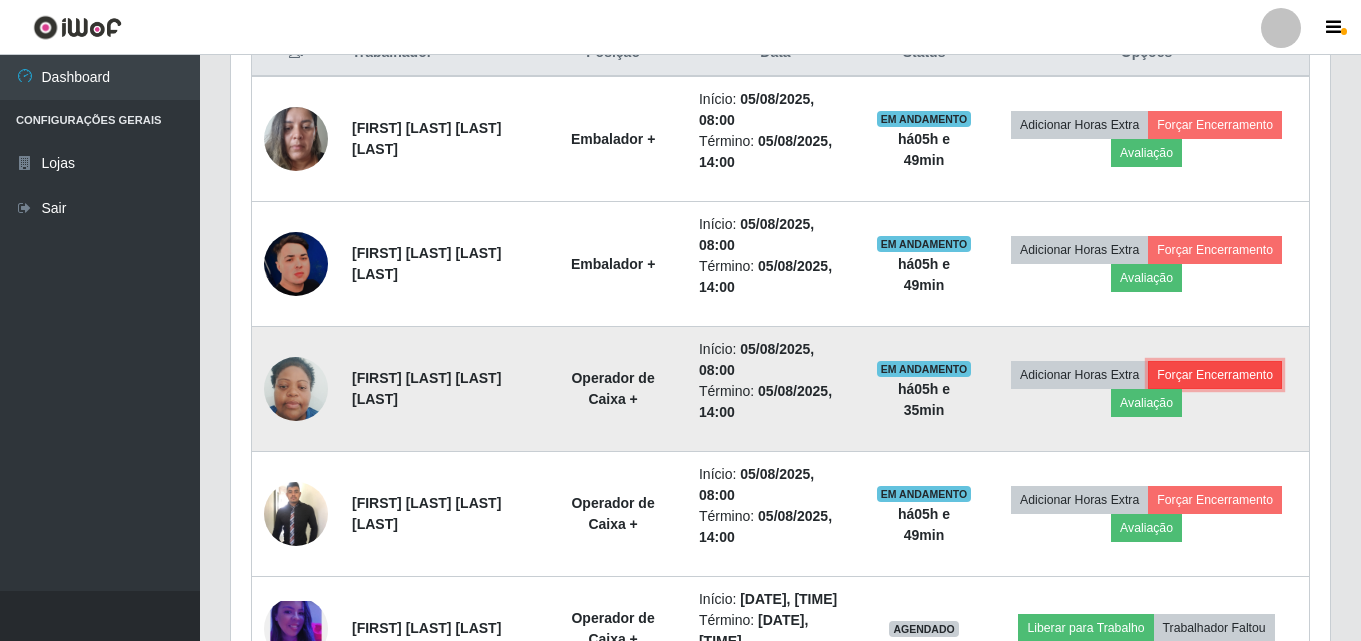 click on "Forçar Encerramento" at bounding box center (1215, 375) 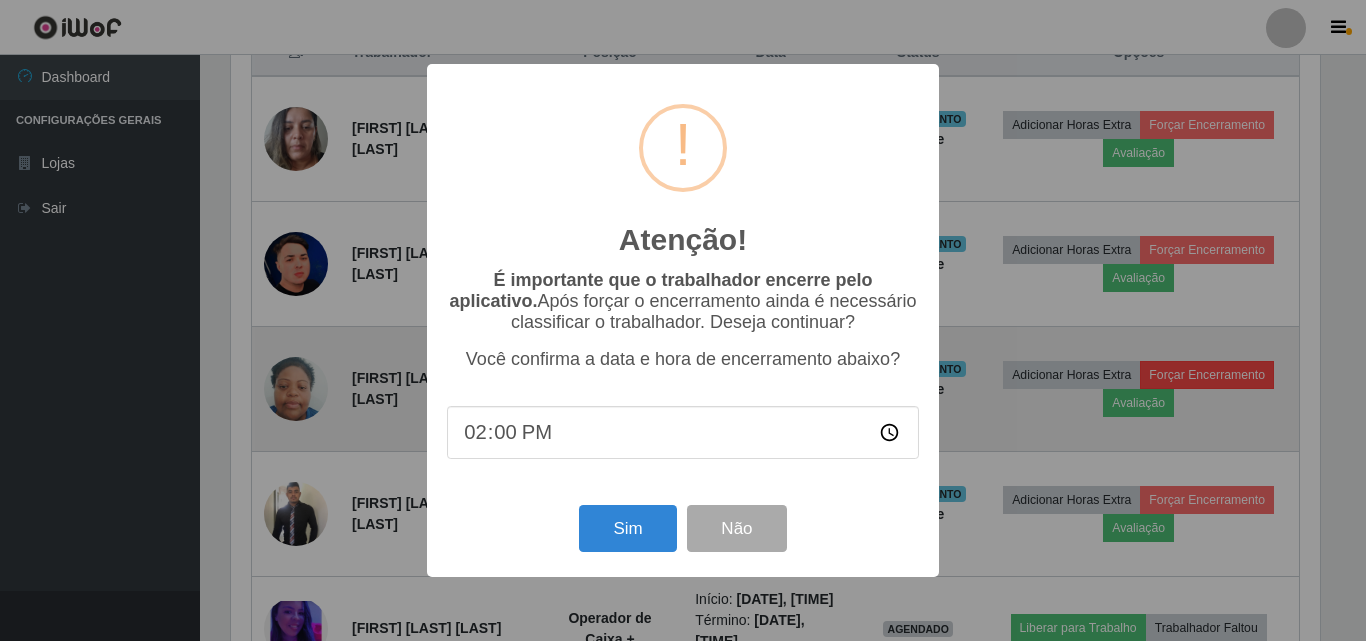 scroll, scrollTop: 999585, scrollLeft: 998911, axis: both 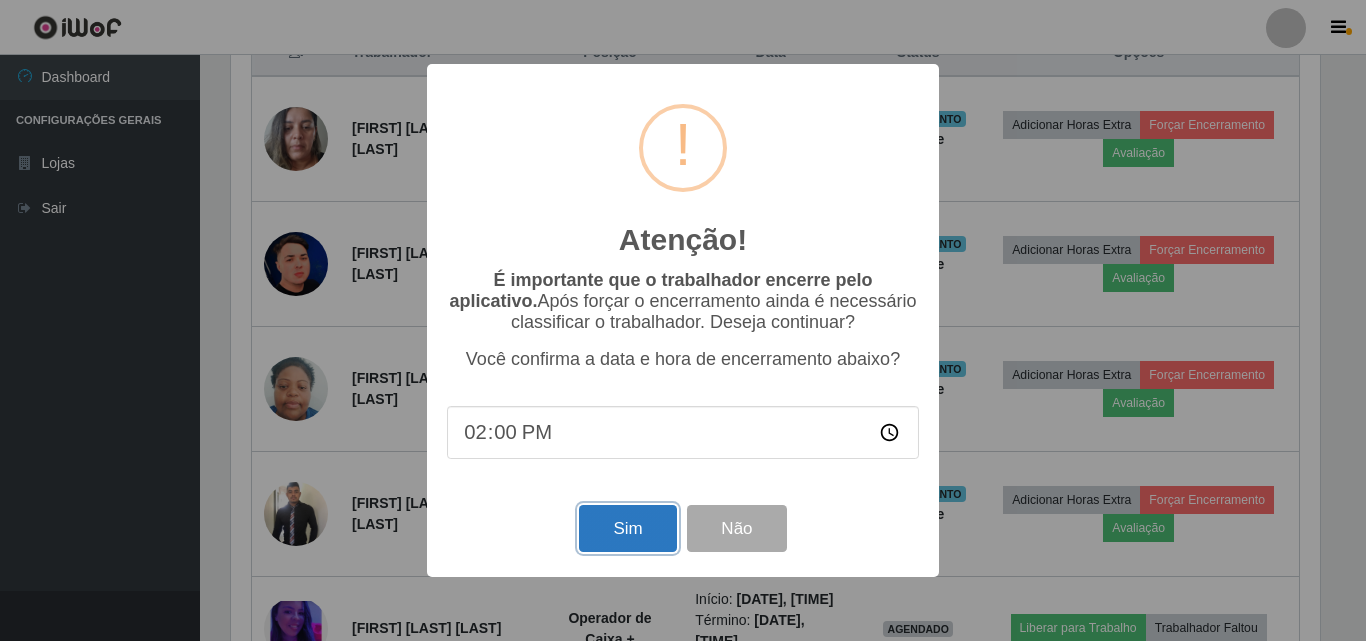 click on "Sim" at bounding box center (627, 528) 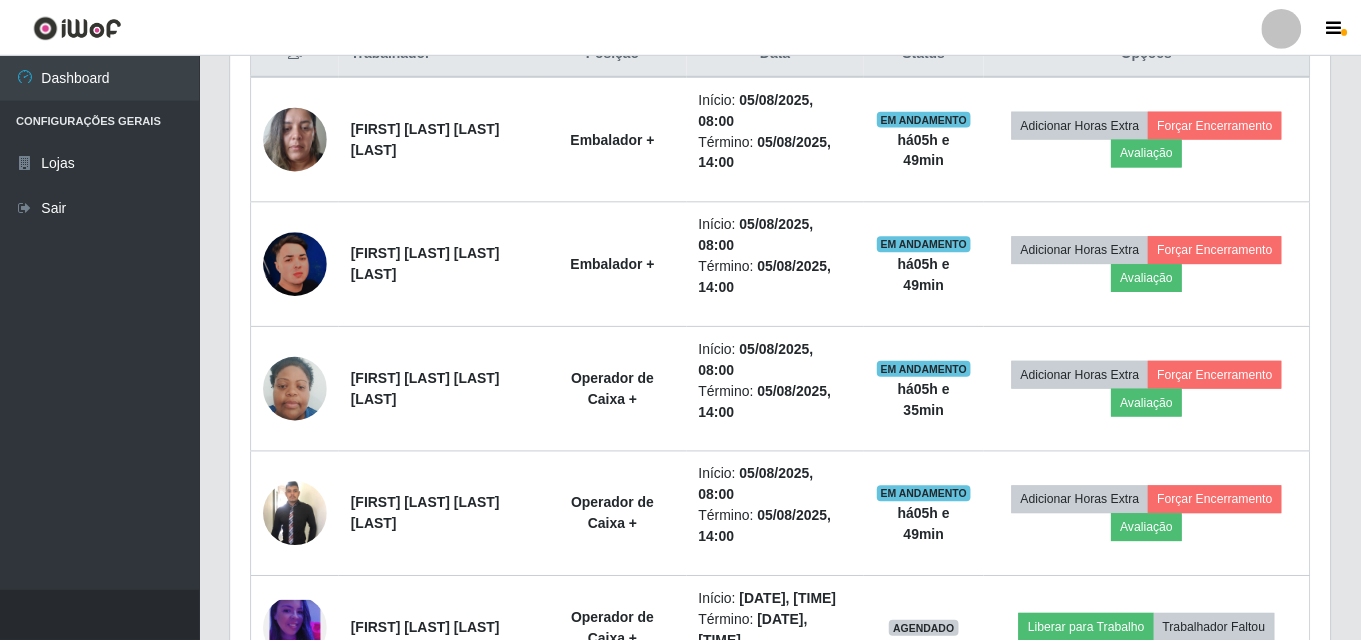 scroll, scrollTop: 999585, scrollLeft: 998901, axis: both 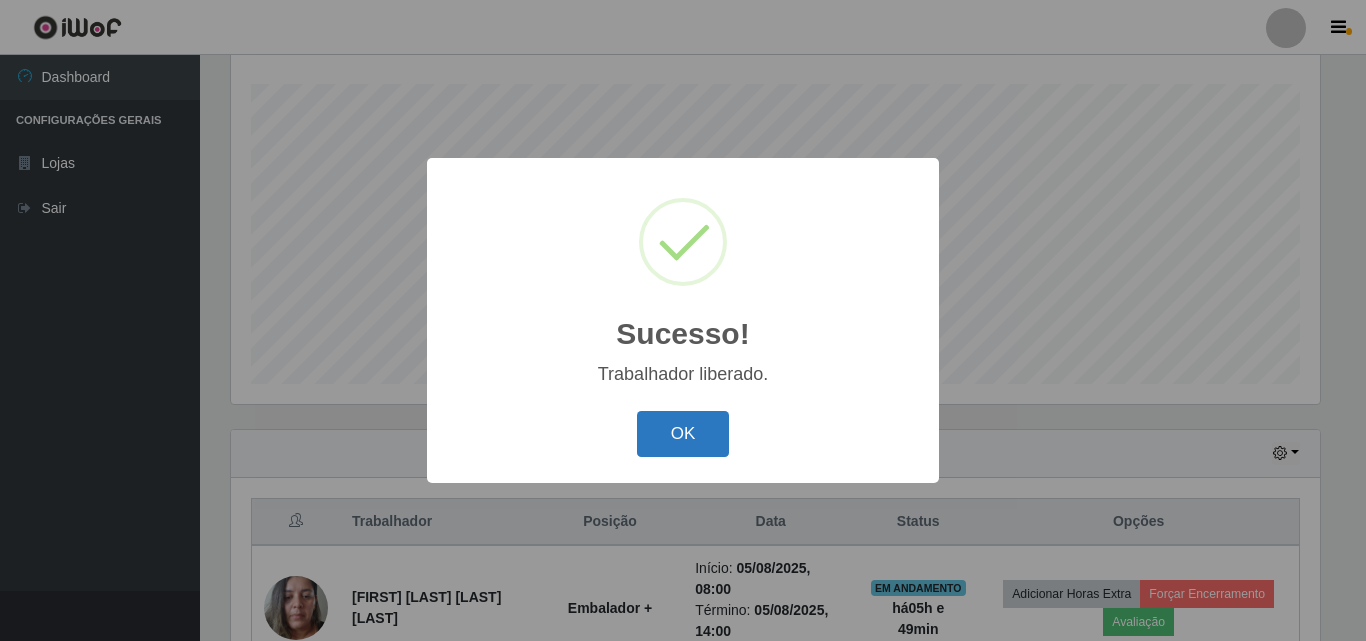 click on "OK" at bounding box center (683, 434) 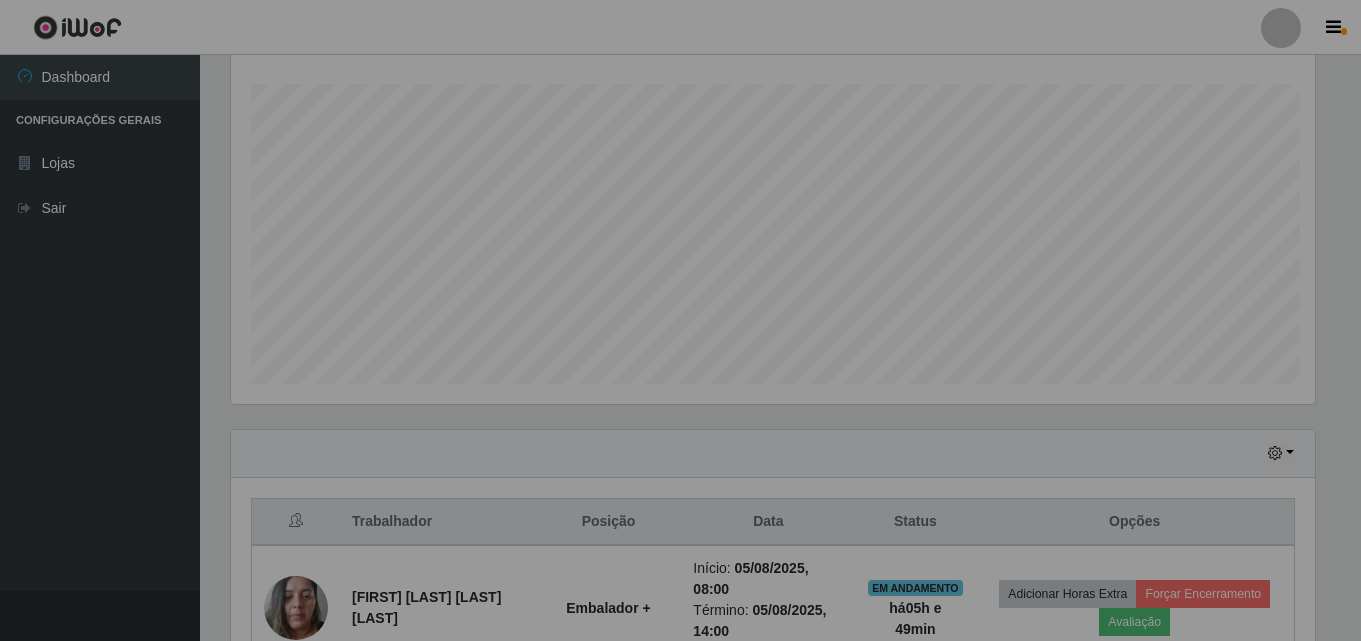 scroll, scrollTop: 999585, scrollLeft: 998901, axis: both 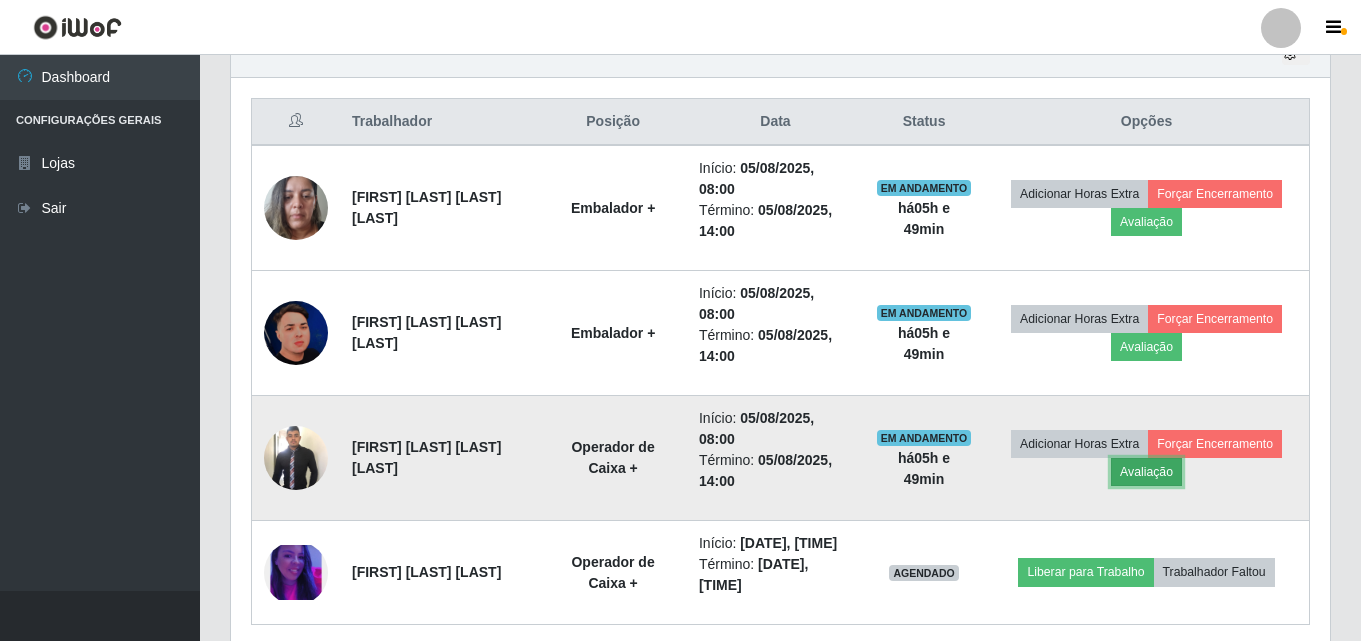 click on "Avaliação" at bounding box center (1146, 472) 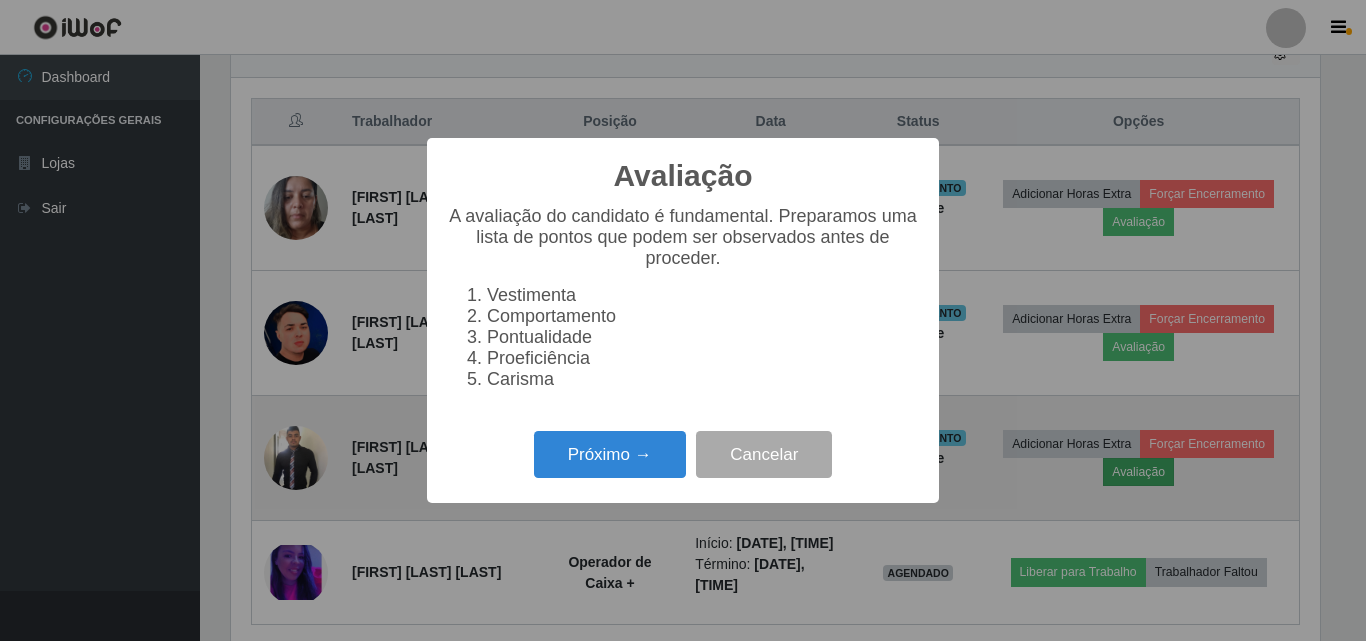 scroll, scrollTop: 999585, scrollLeft: 998911, axis: both 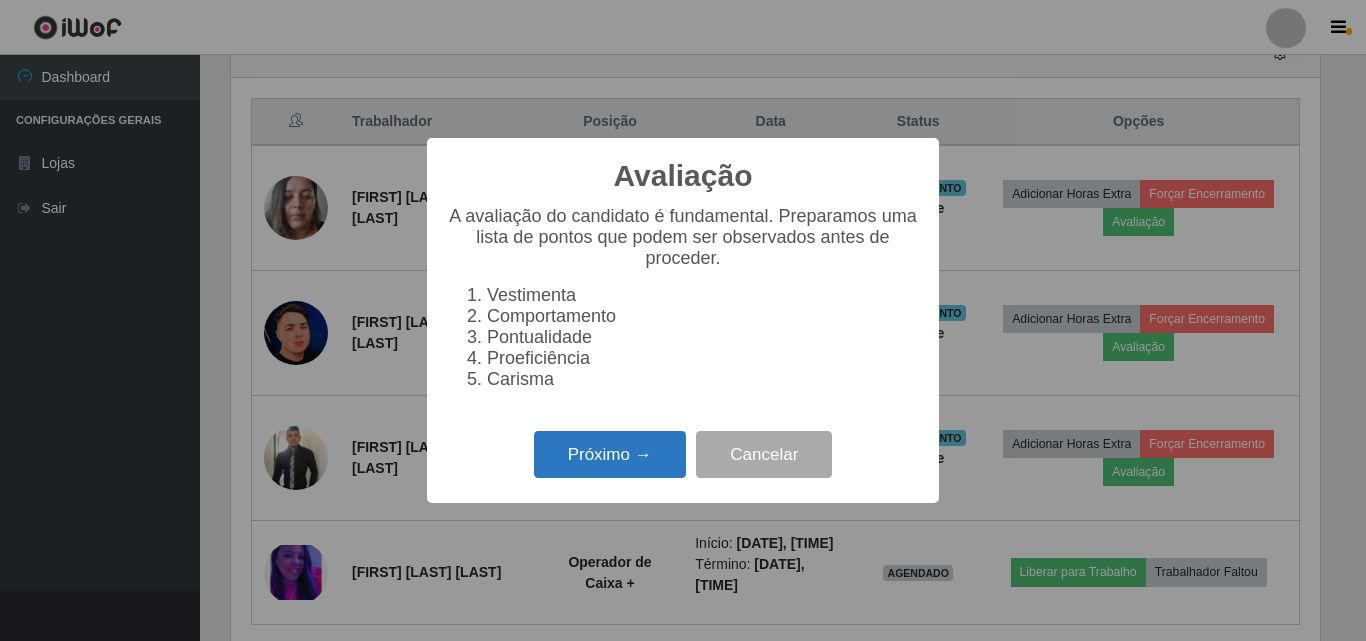 click on "Próximo →" at bounding box center [610, 454] 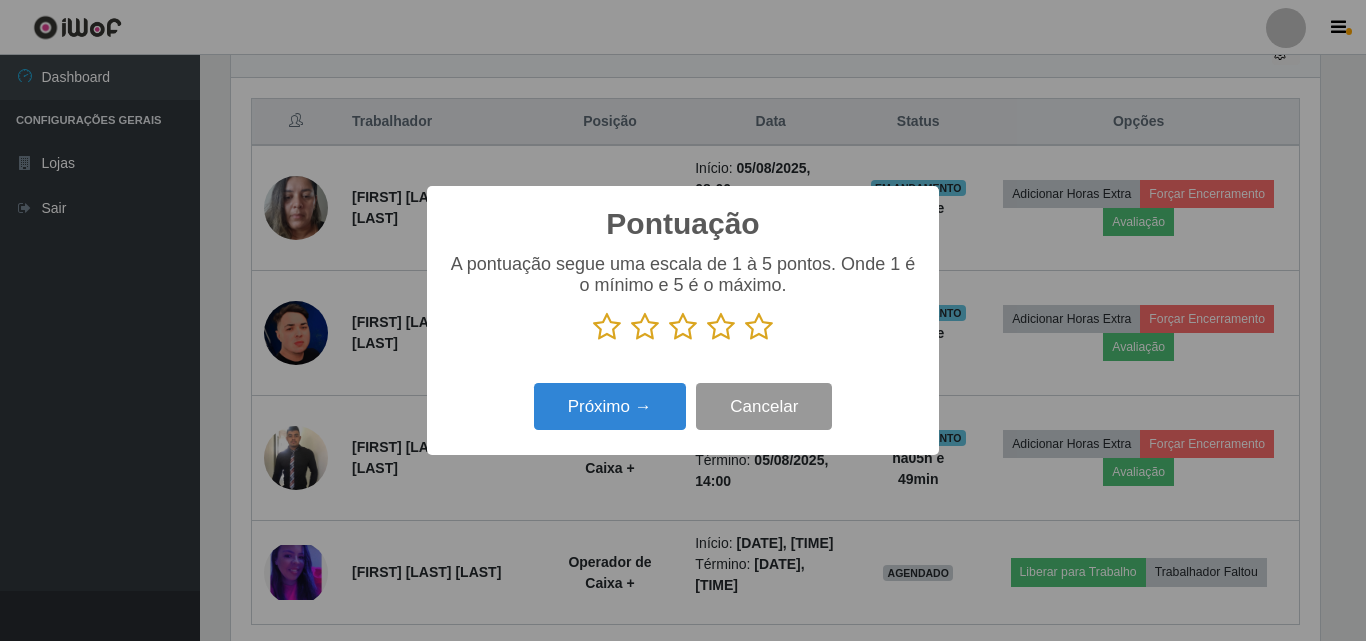 scroll, scrollTop: 999585, scrollLeft: 998911, axis: both 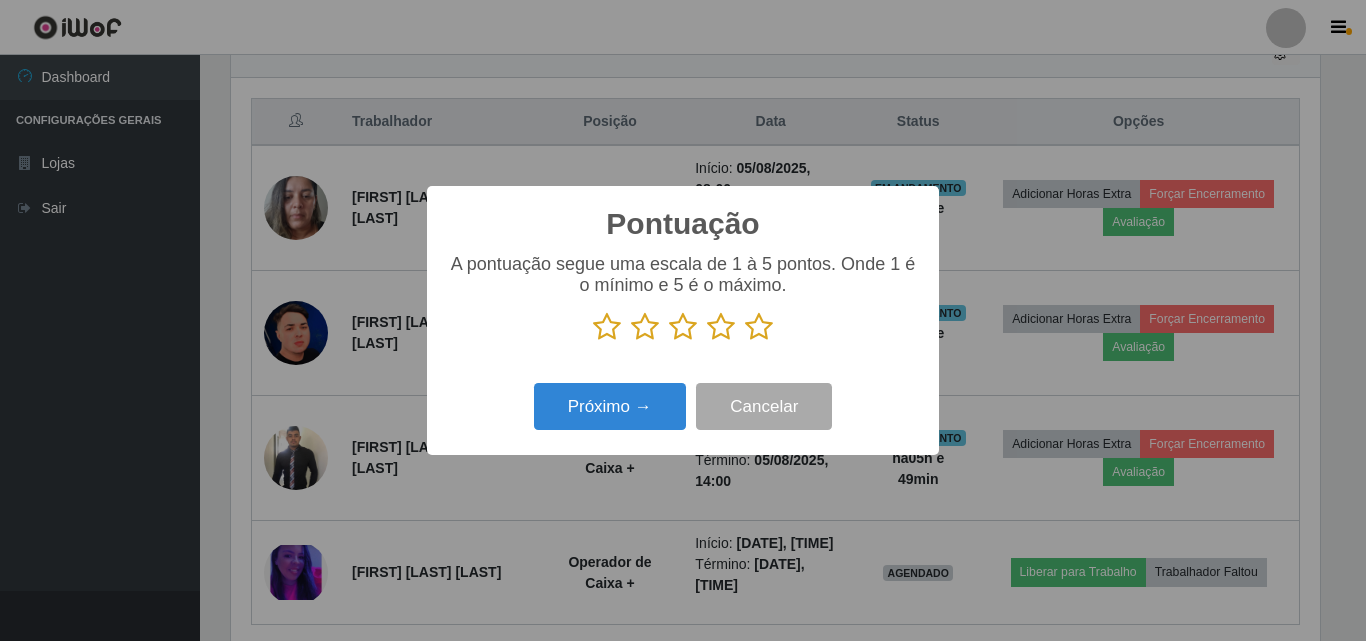 click at bounding box center [759, 327] 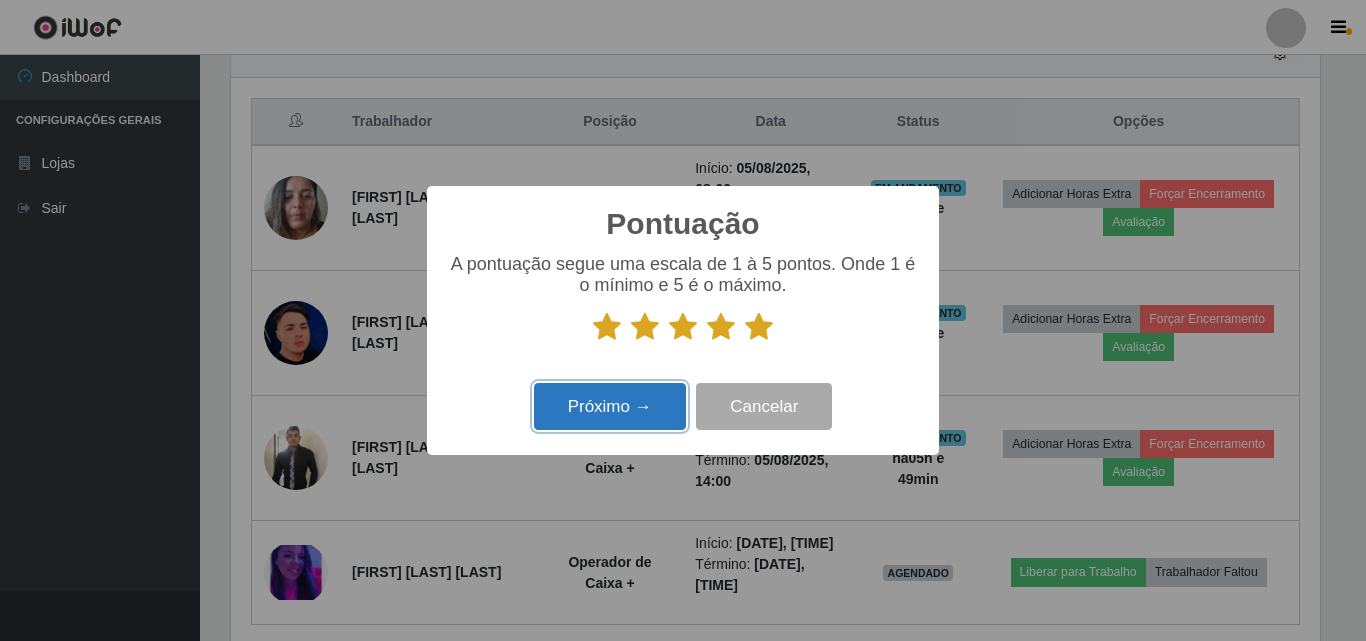 click on "Próximo →" at bounding box center [610, 406] 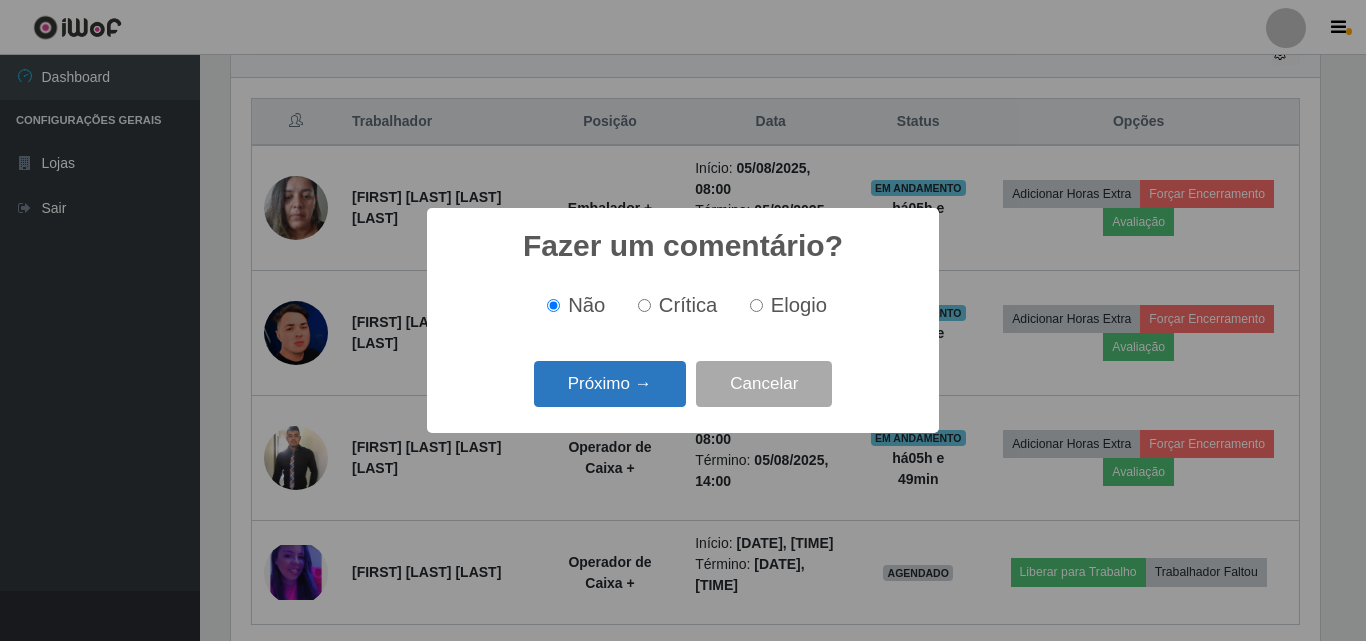 click on "Próximo →" at bounding box center [610, 384] 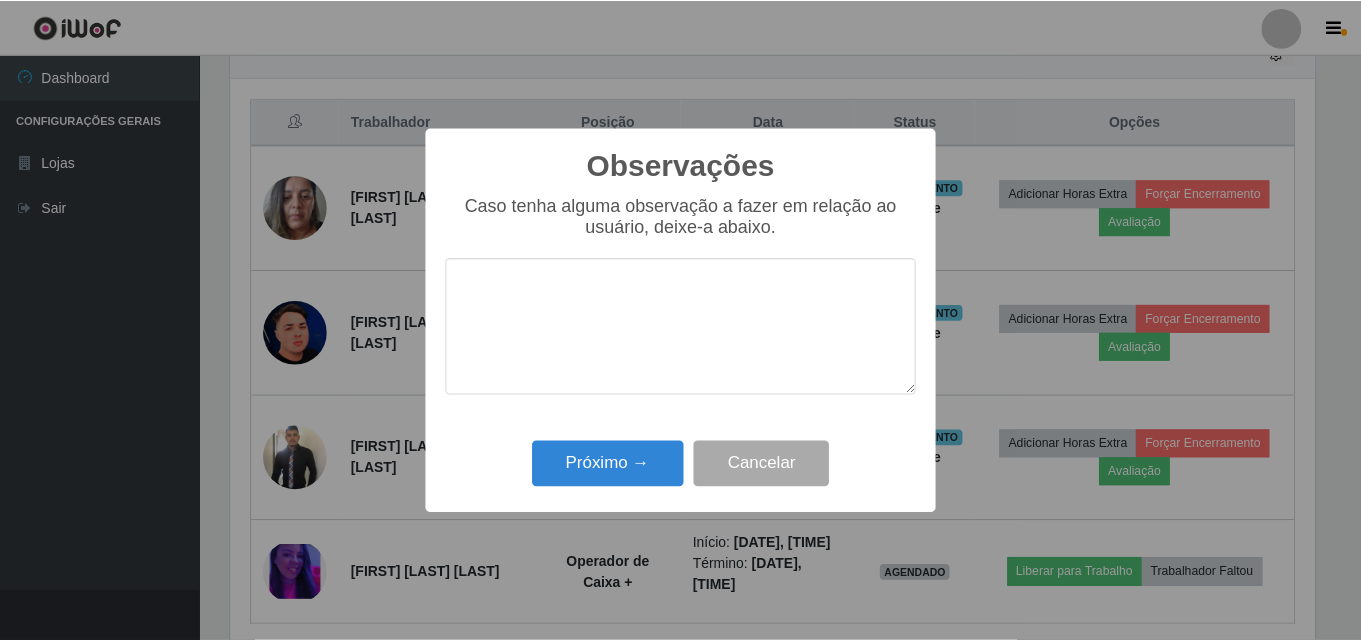 scroll, scrollTop: 999585, scrollLeft: 998911, axis: both 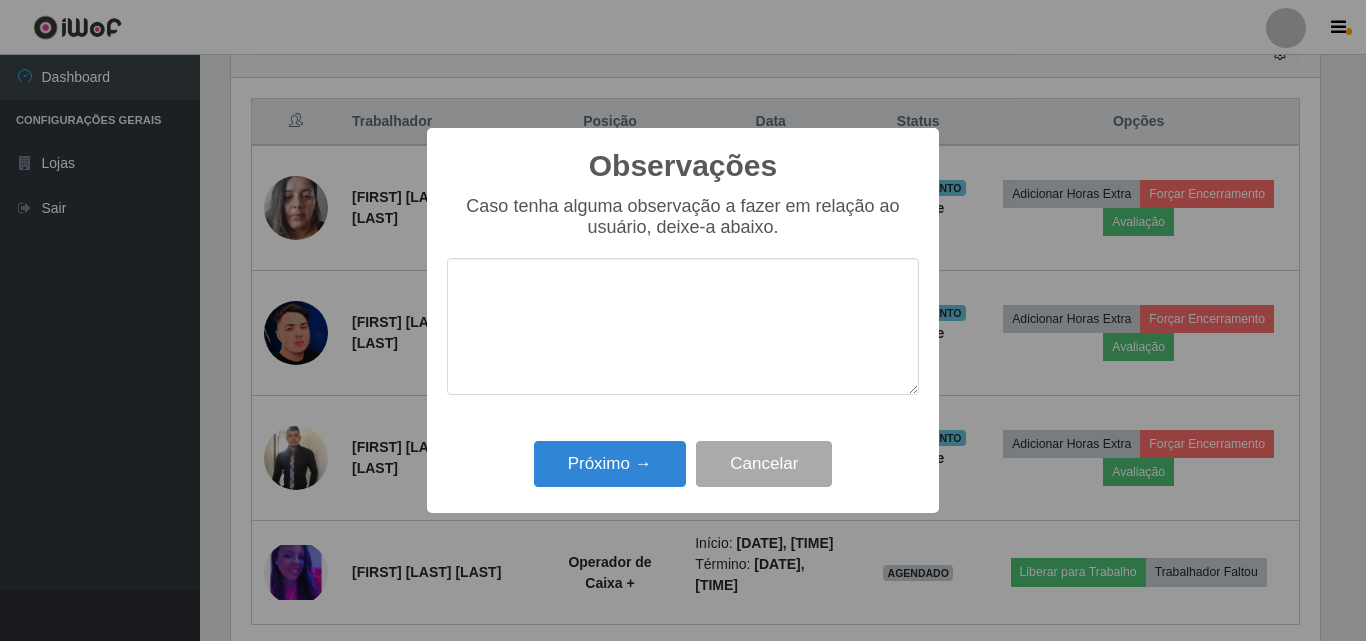 drag, startPoint x: 668, startPoint y: 300, endPoint x: 610, endPoint y: 301, distance: 58.00862 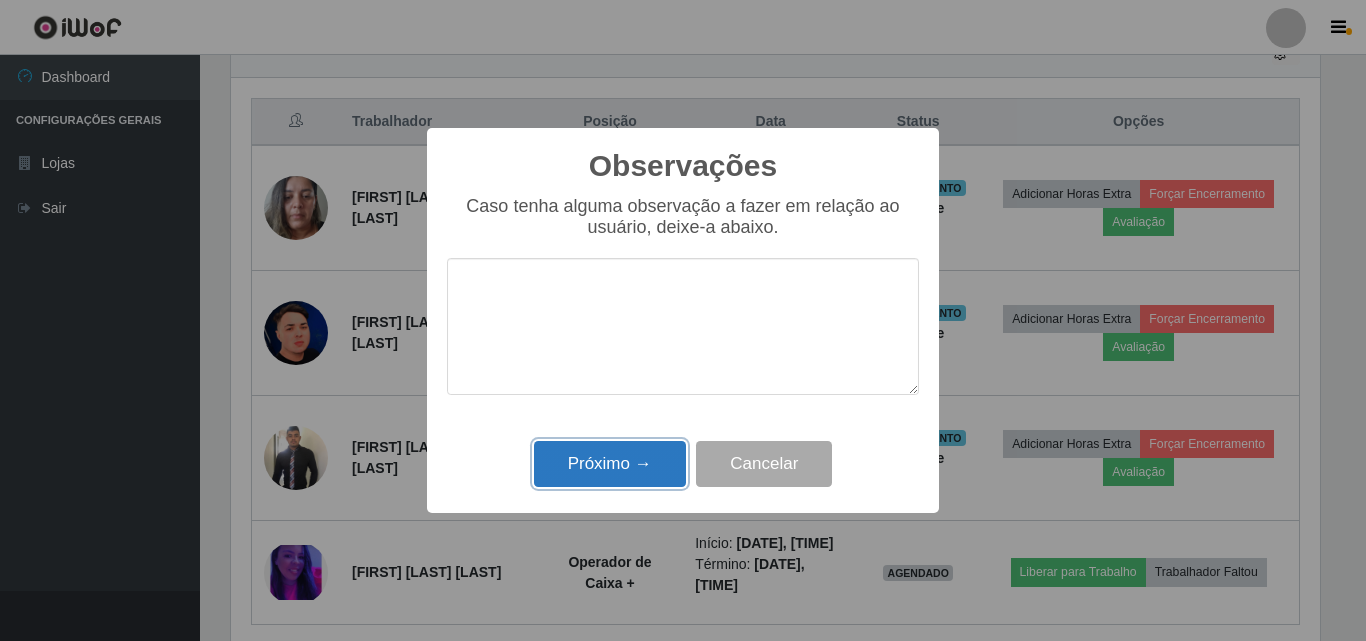 click on "Próximo →" at bounding box center [610, 464] 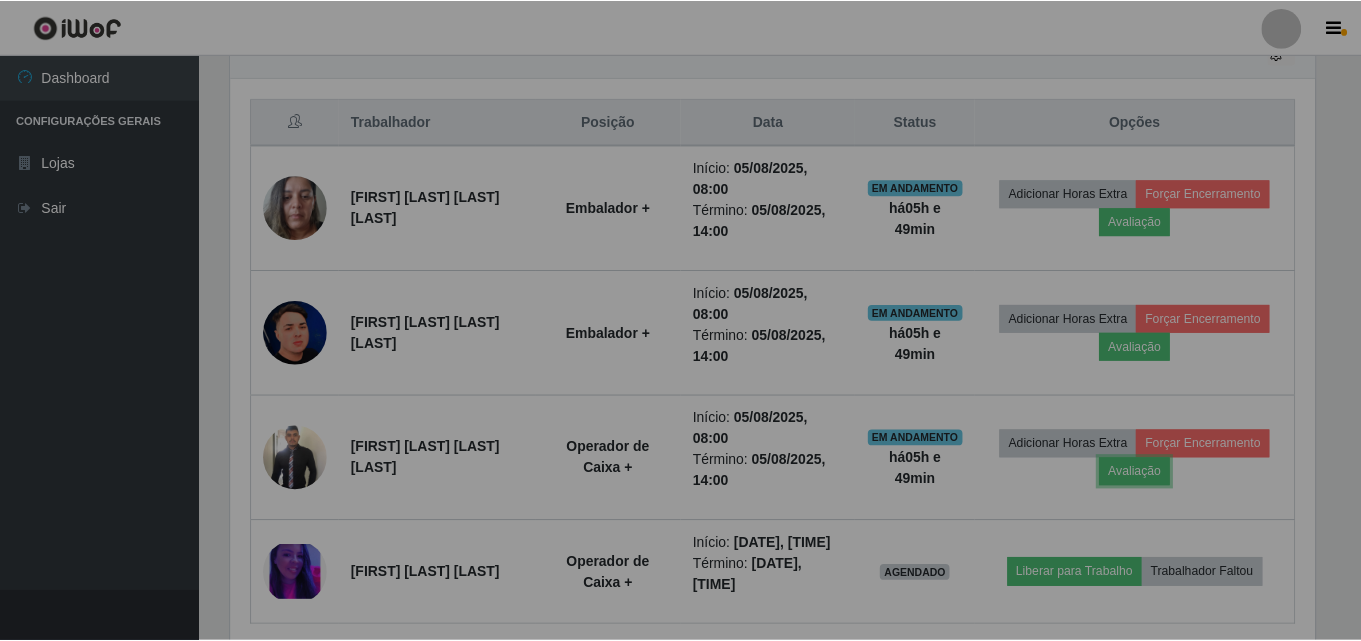 scroll, scrollTop: 999585, scrollLeft: 998901, axis: both 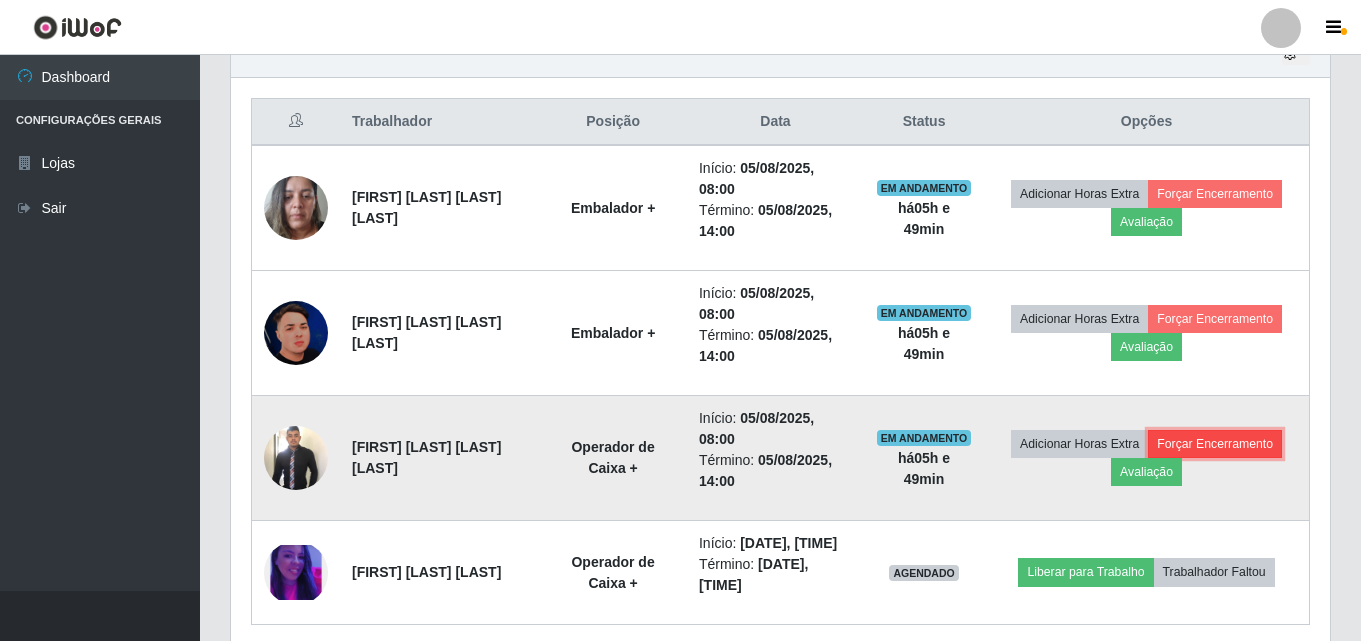 click on "Forçar Encerramento" at bounding box center (1215, 444) 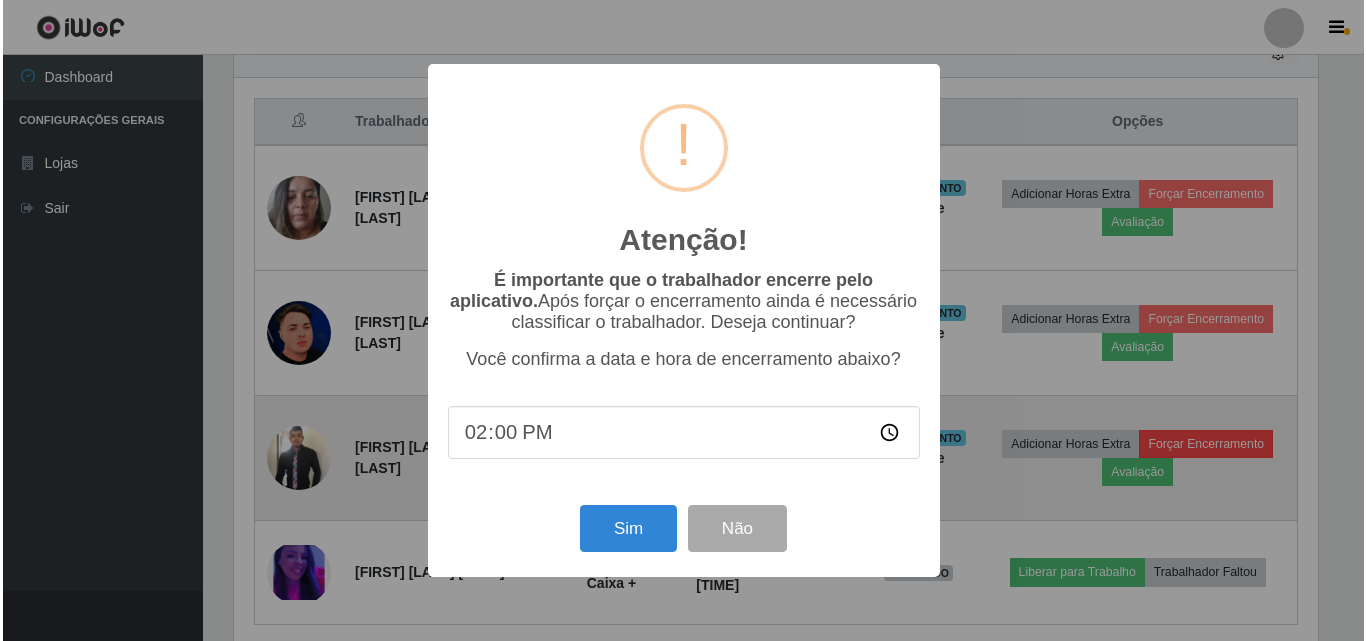 scroll, scrollTop: 999585, scrollLeft: 998911, axis: both 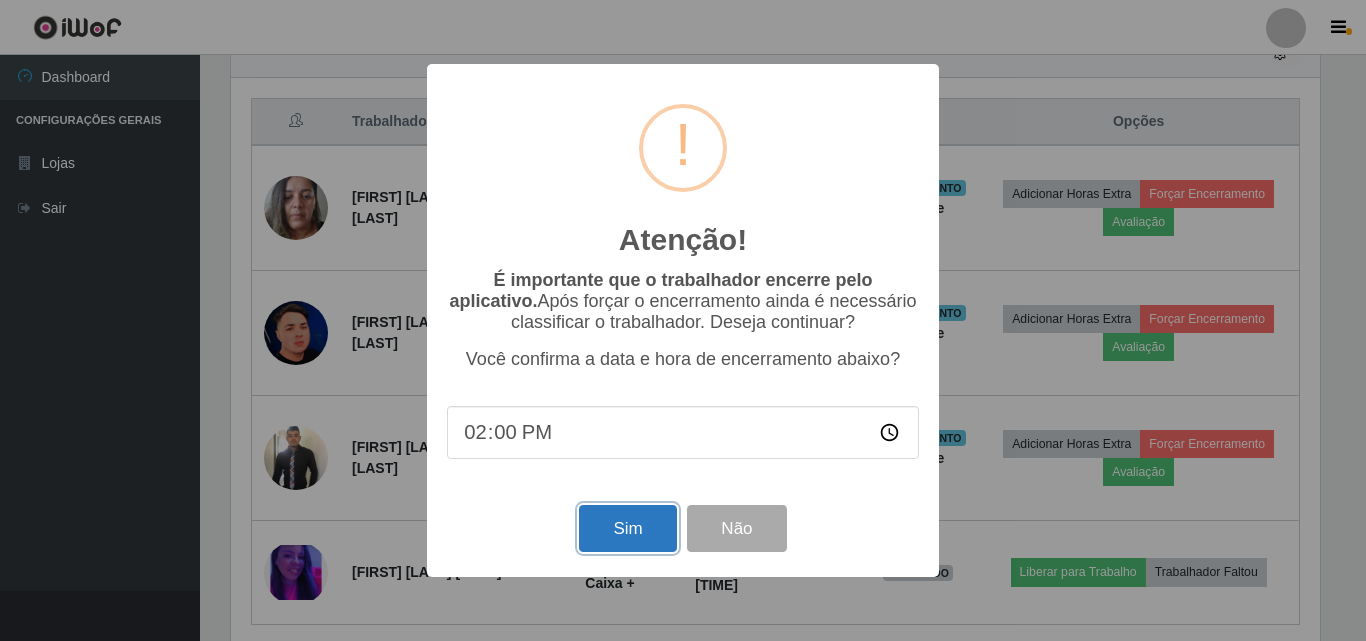 click on "Sim" at bounding box center (627, 528) 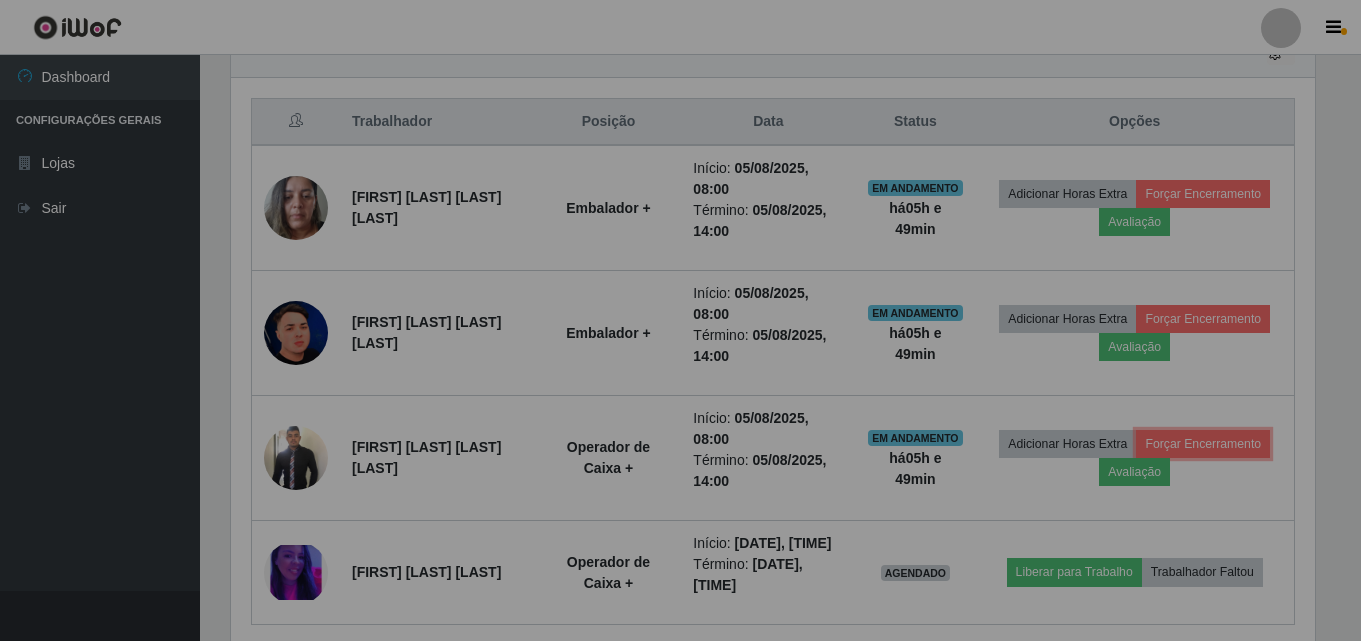 scroll, scrollTop: 999585, scrollLeft: 998901, axis: both 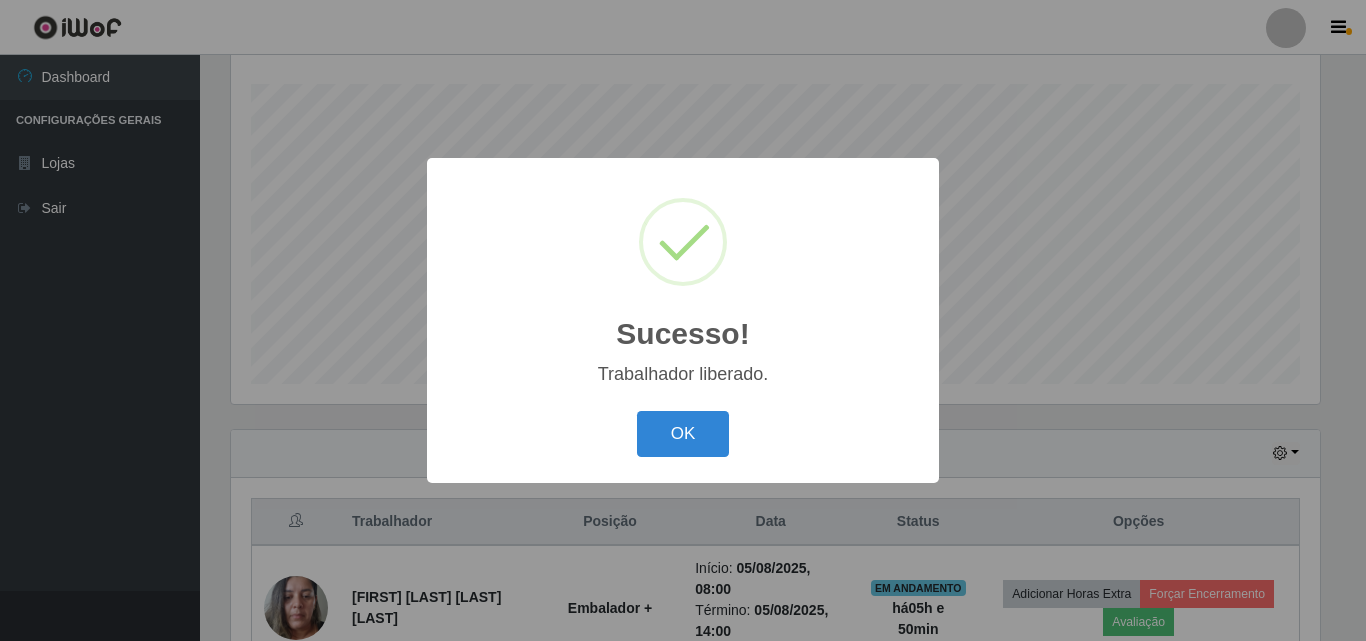click on "OK Cancel" at bounding box center [683, 433] 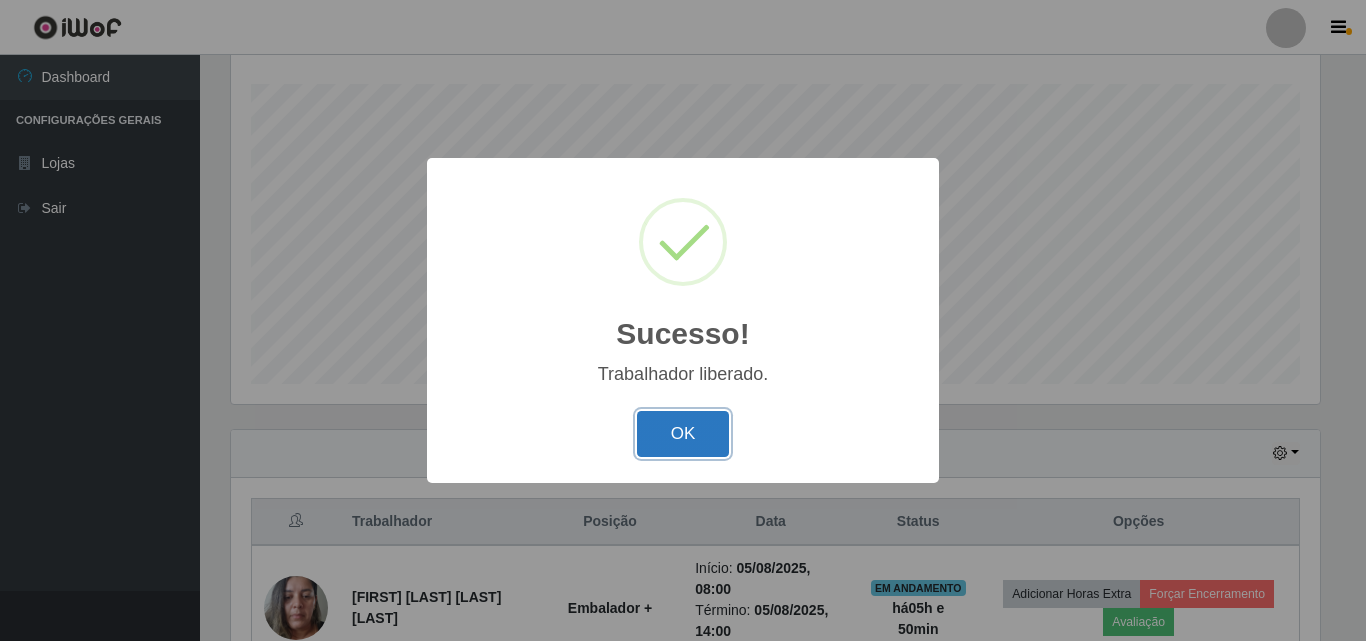 click on "OK" at bounding box center (683, 434) 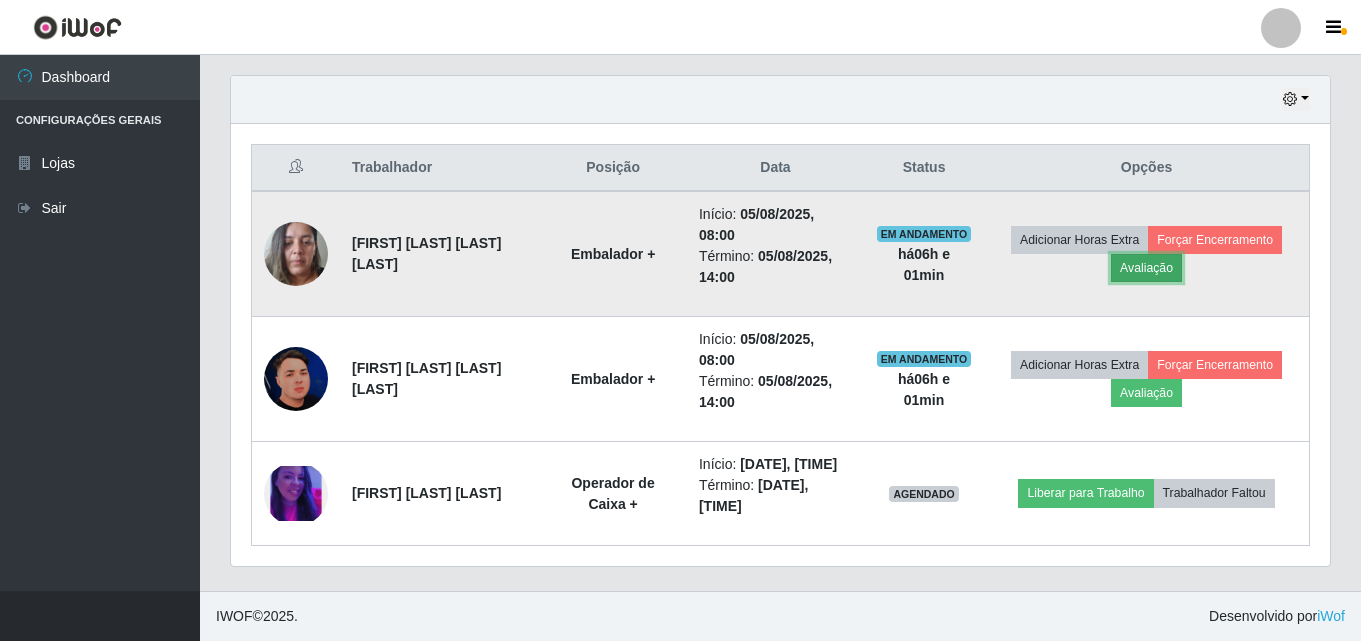 click on "Avaliação" at bounding box center [1146, 268] 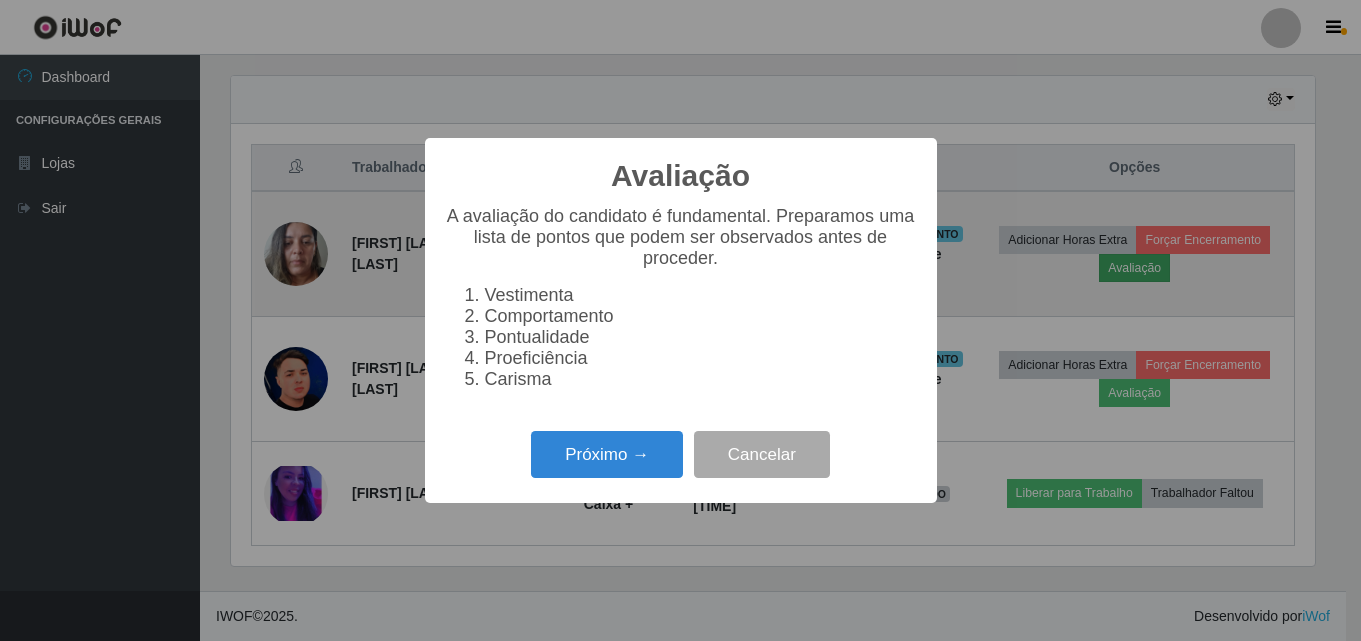 scroll, scrollTop: 999585, scrollLeft: 998911, axis: both 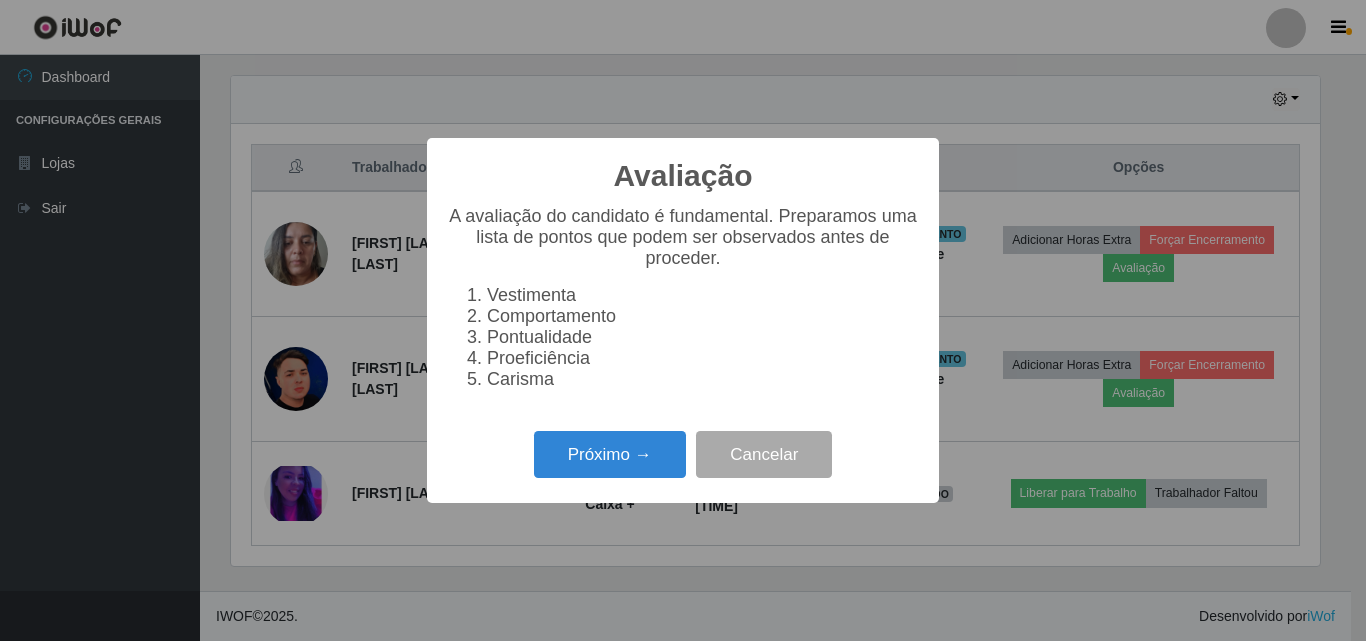 click on "Próximo → Cancelar" at bounding box center [683, 454] 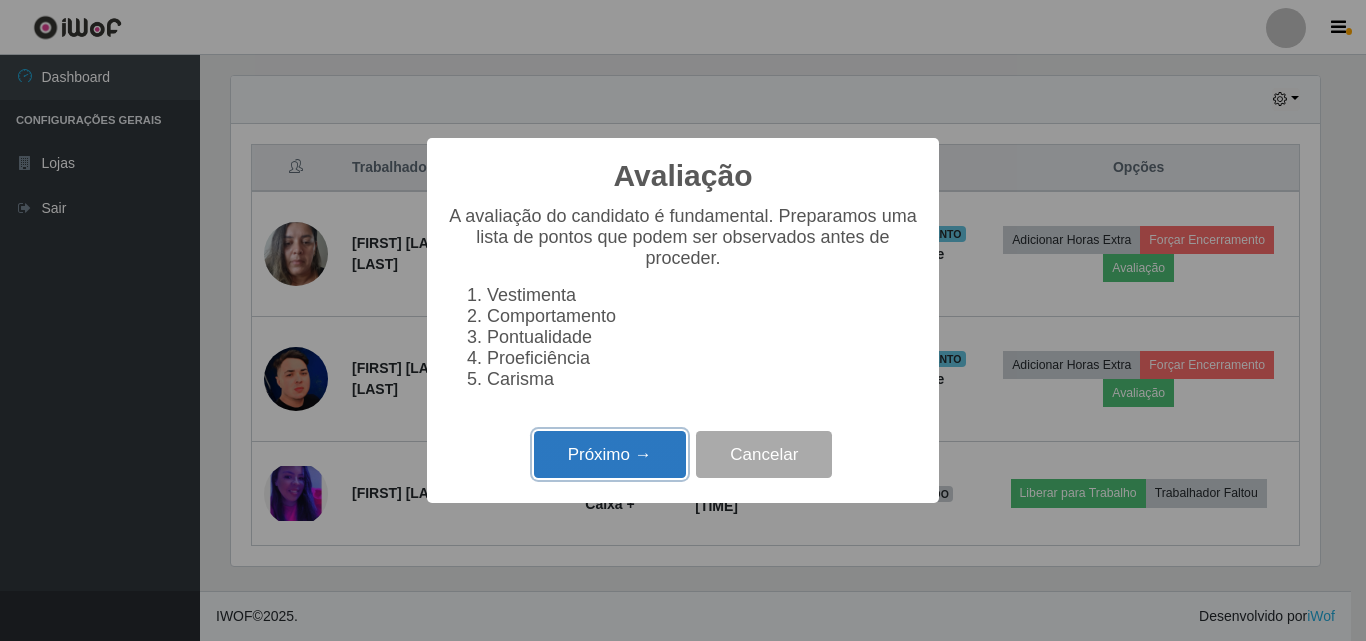 click on "Próximo →" at bounding box center (610, 454) 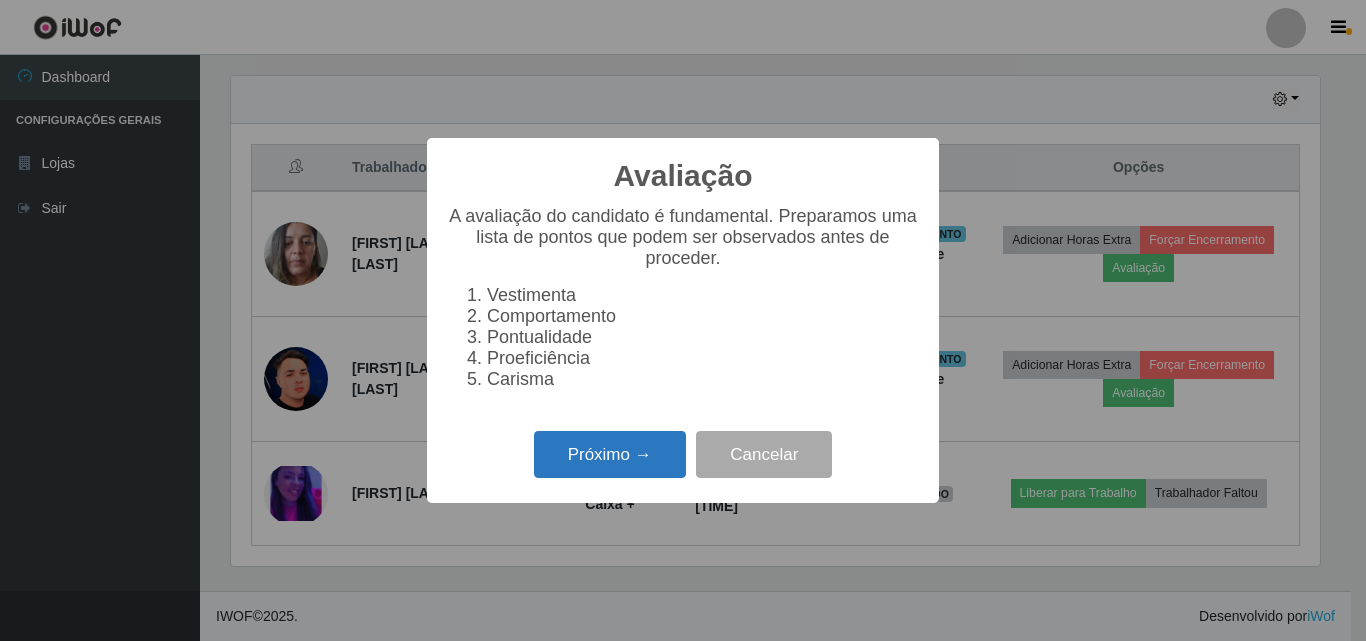 scroll, scrollTop: 999585, scrollLeft: 998911, axis: both 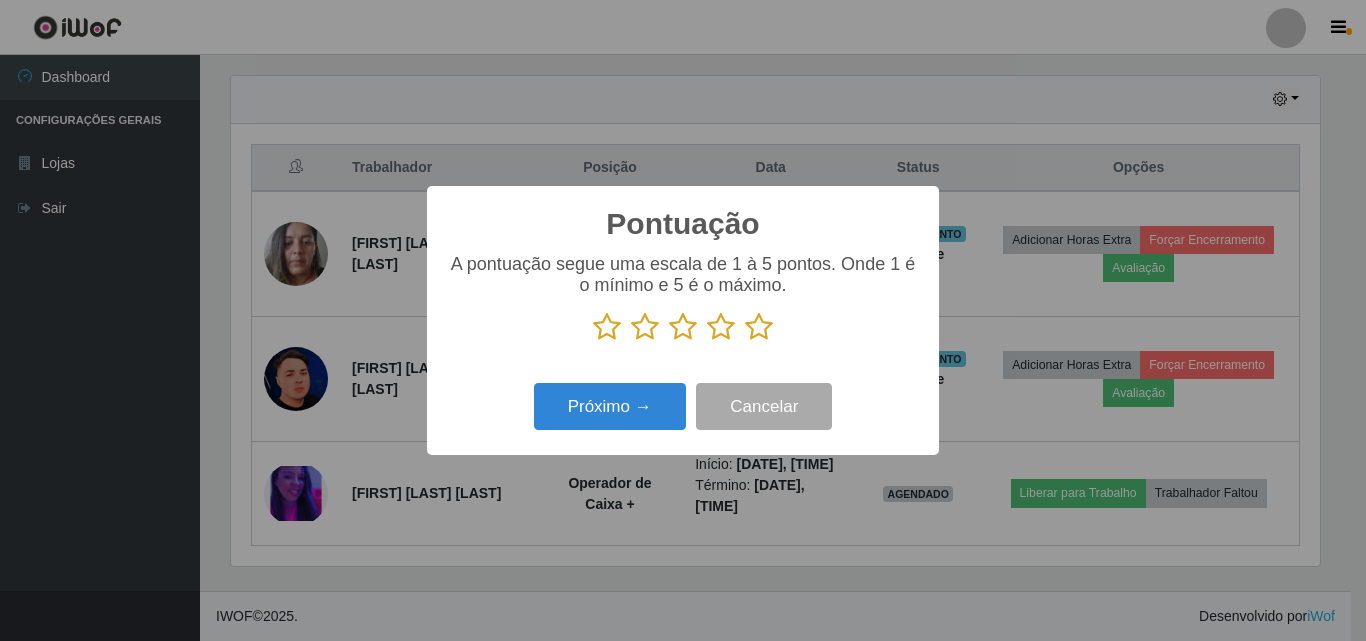 click at bounding box center (759, 327) 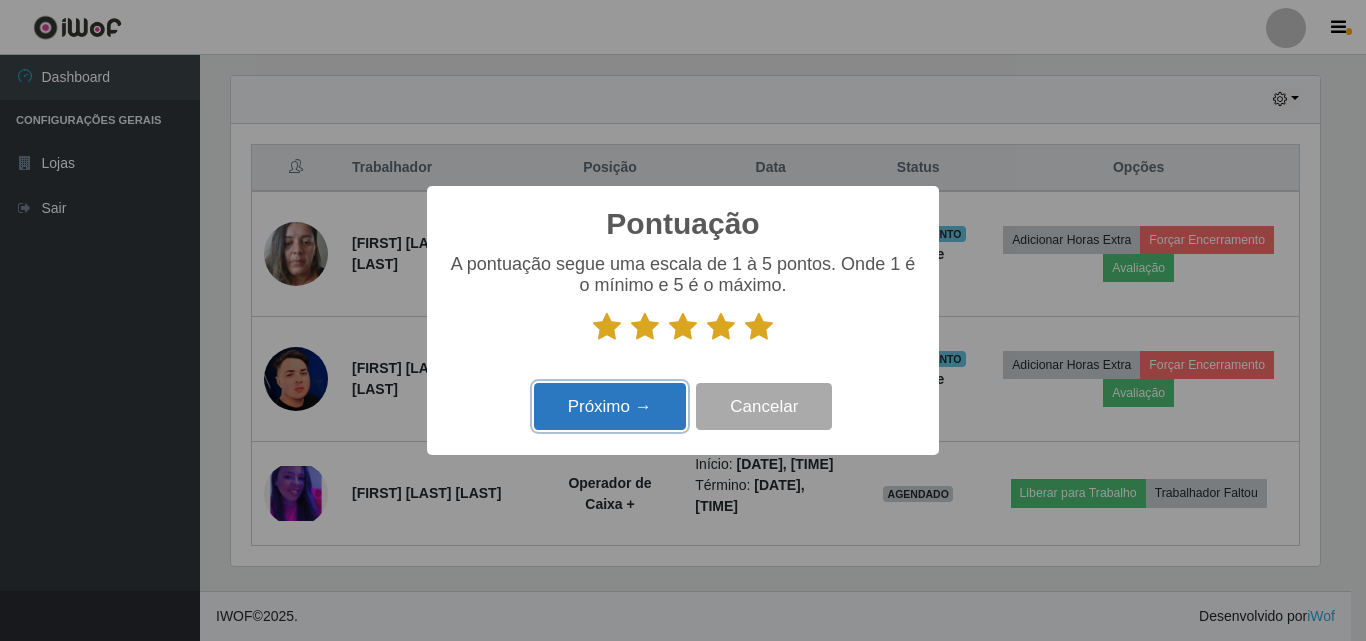 click on "Próximo →" at bounding box center (610, 406) 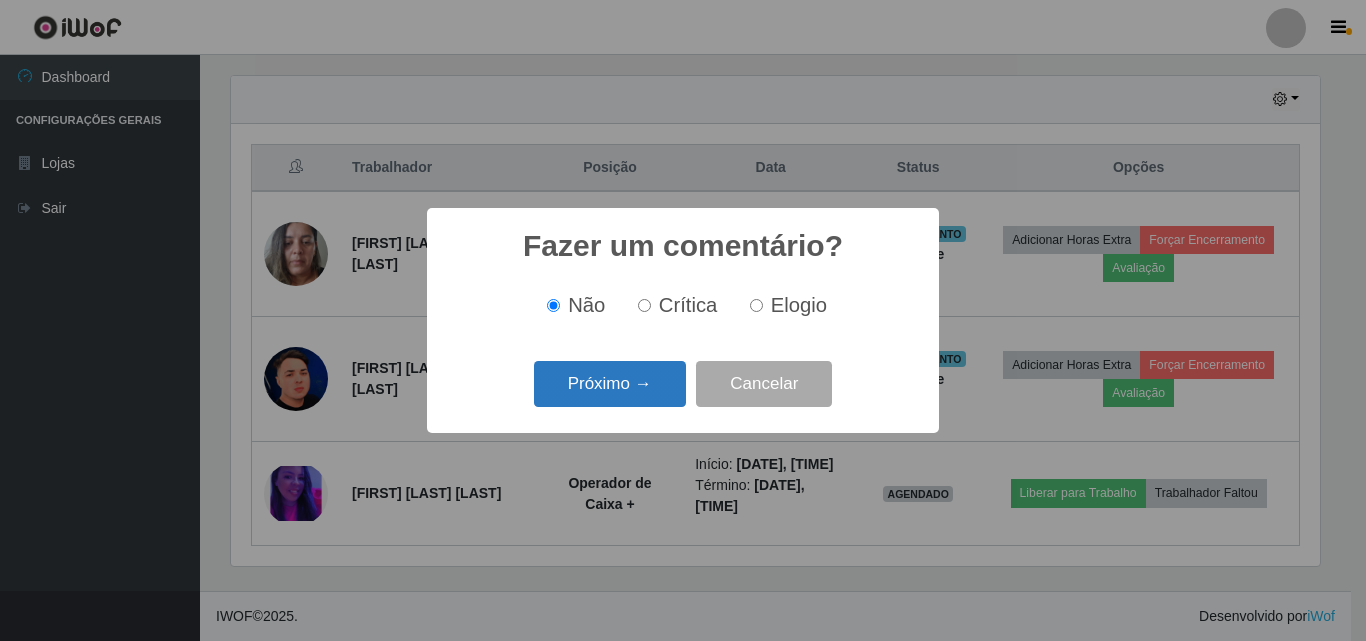 click on "Próximo →" at bounding box center [610, 384] 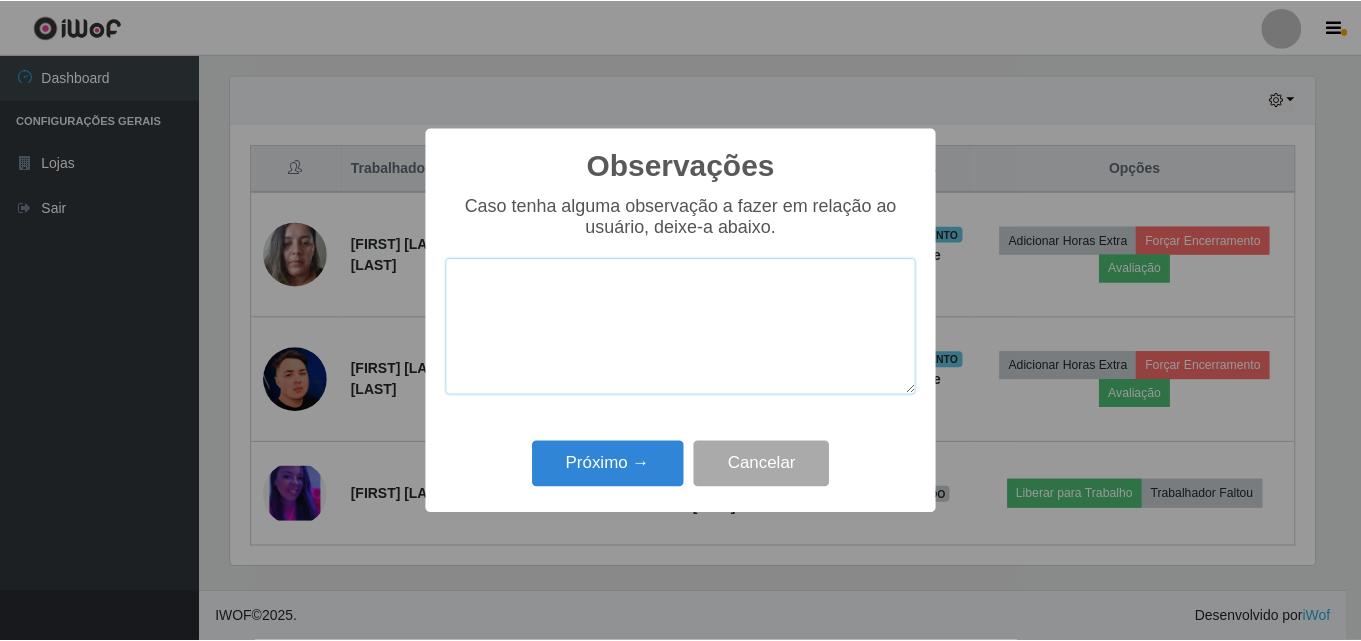 scroll, scrollTop: 999585, scrollLeft: 998911, axis: both 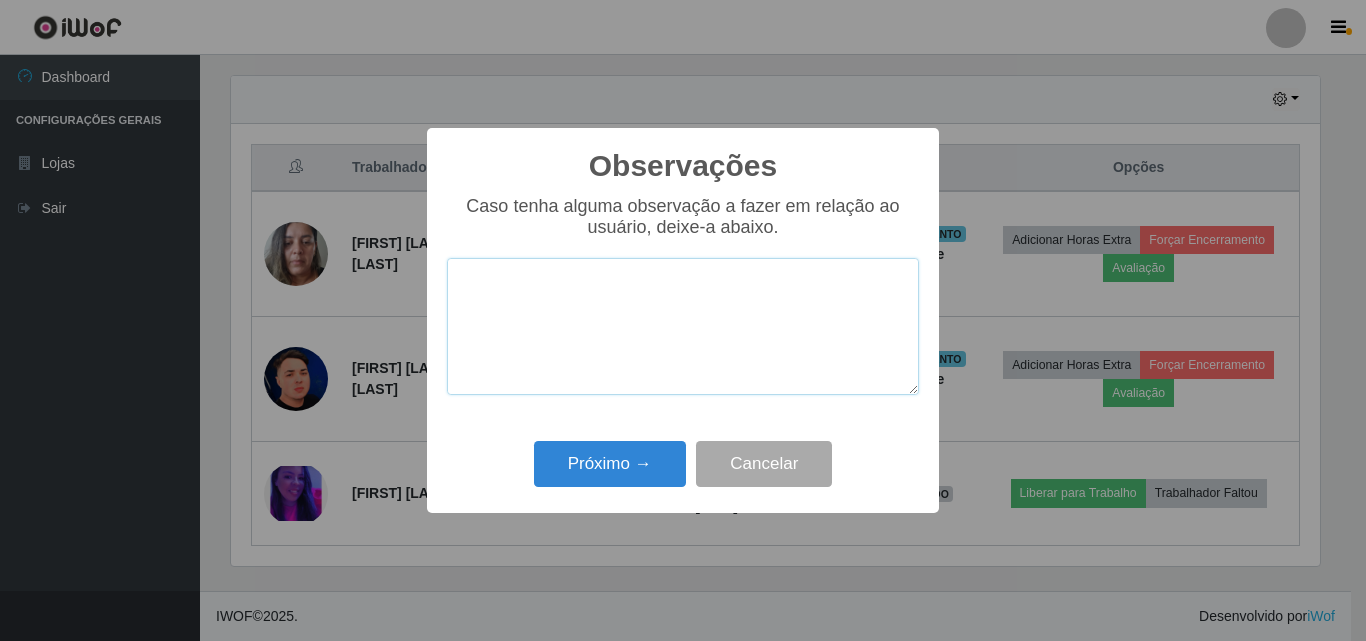 click at bounding box center (683, 326) 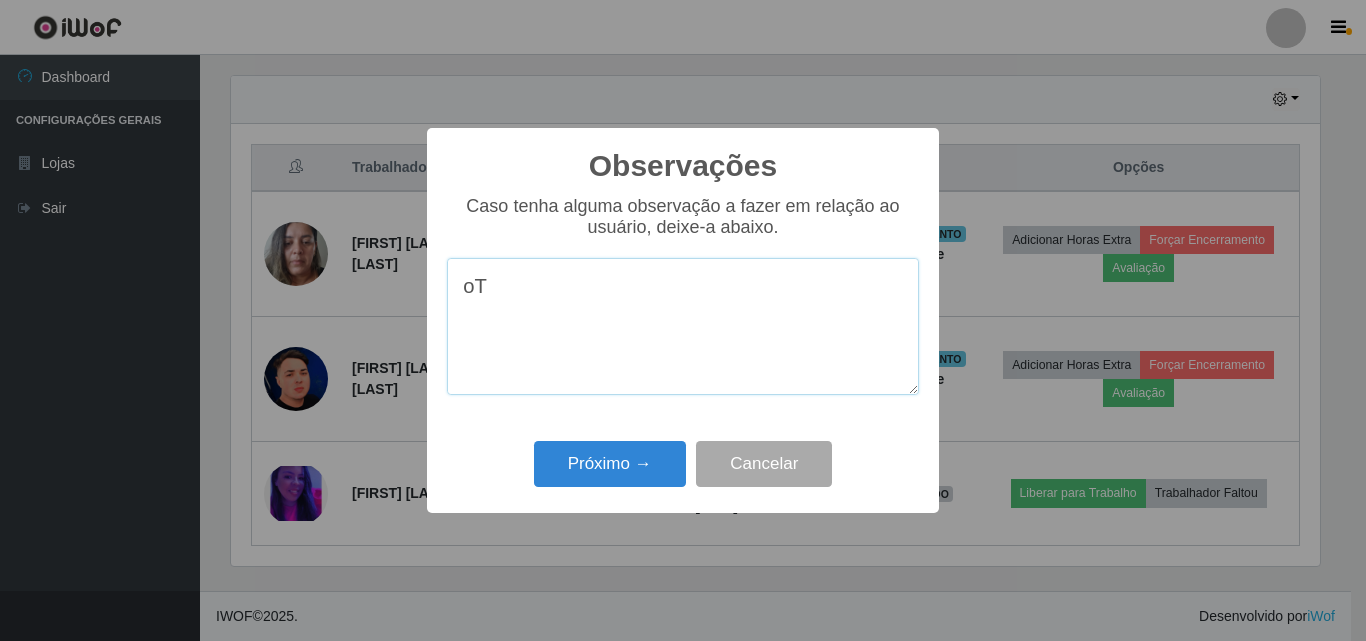 type on "o" 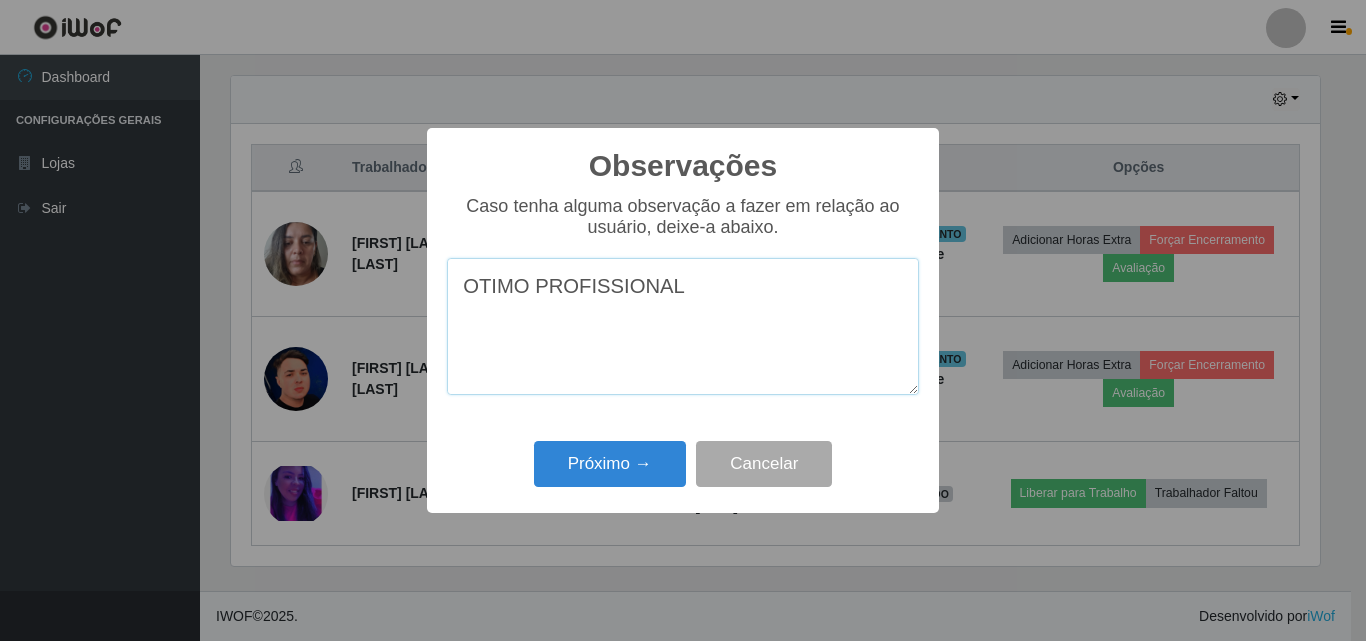 drag, startPoint x: 703, startPoint y: 308, endPoint x: 447, endPoint y: 322, distance: 256.38254 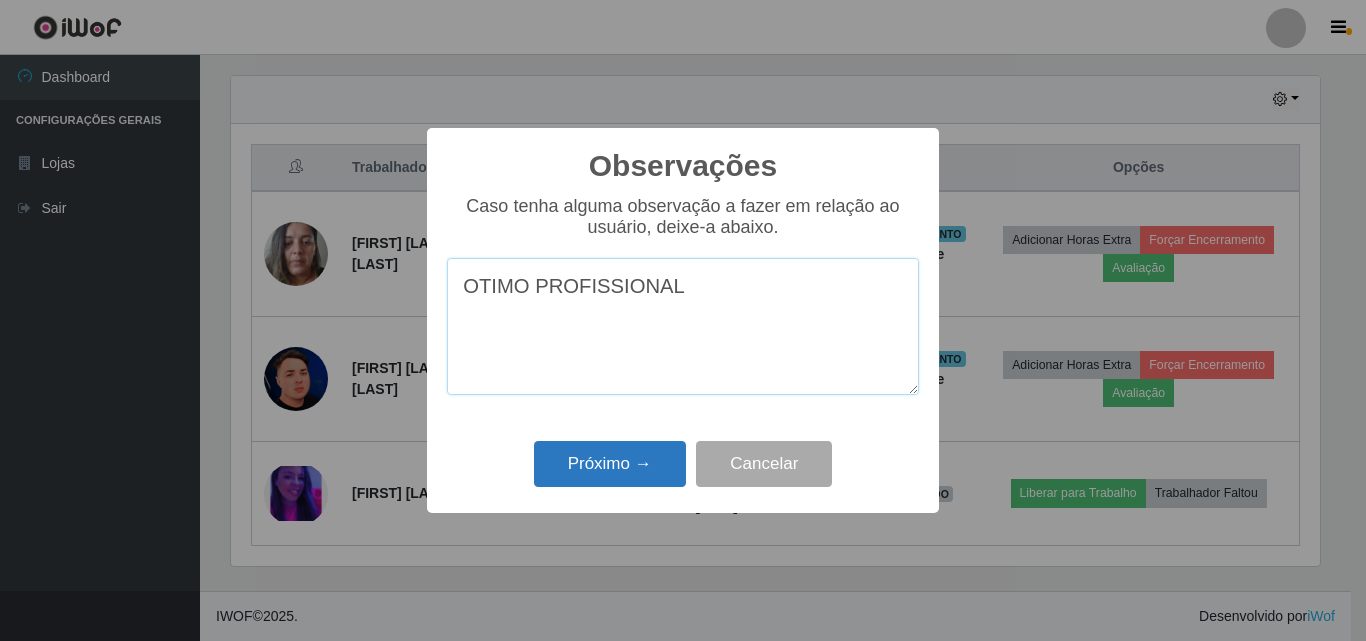 type on "OTIMO PROFISSIONAL" 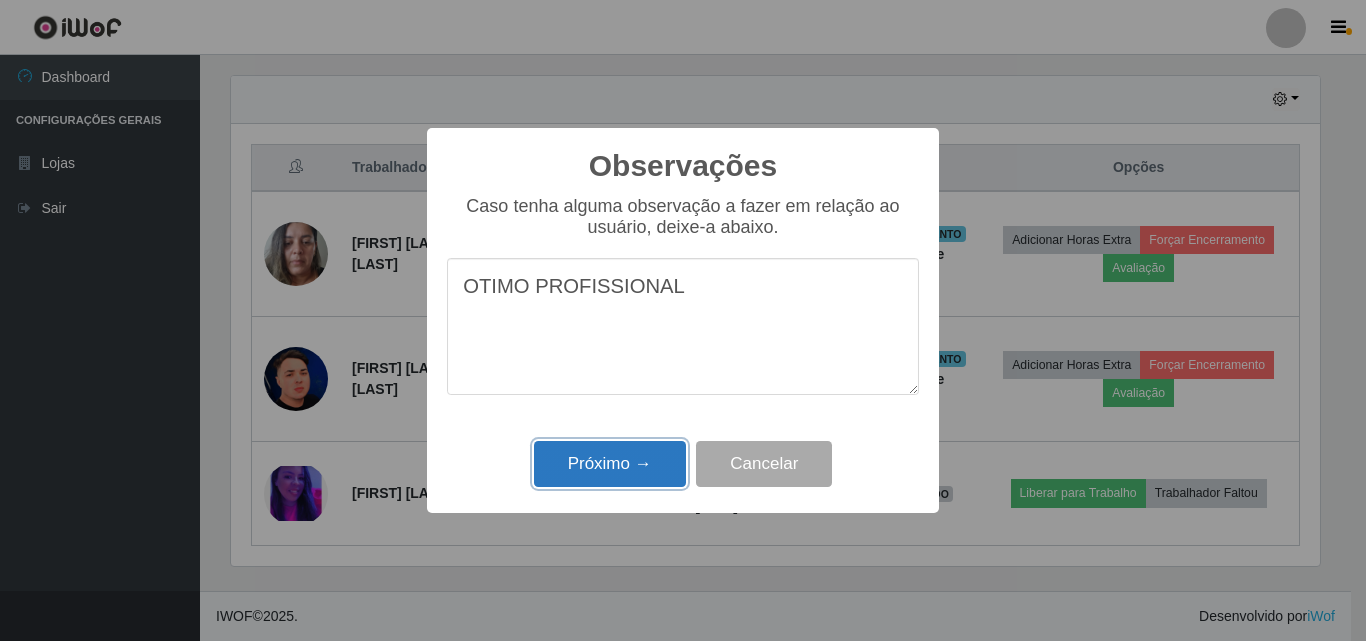 click on "Próximo →" at bounding box center (610, 464) 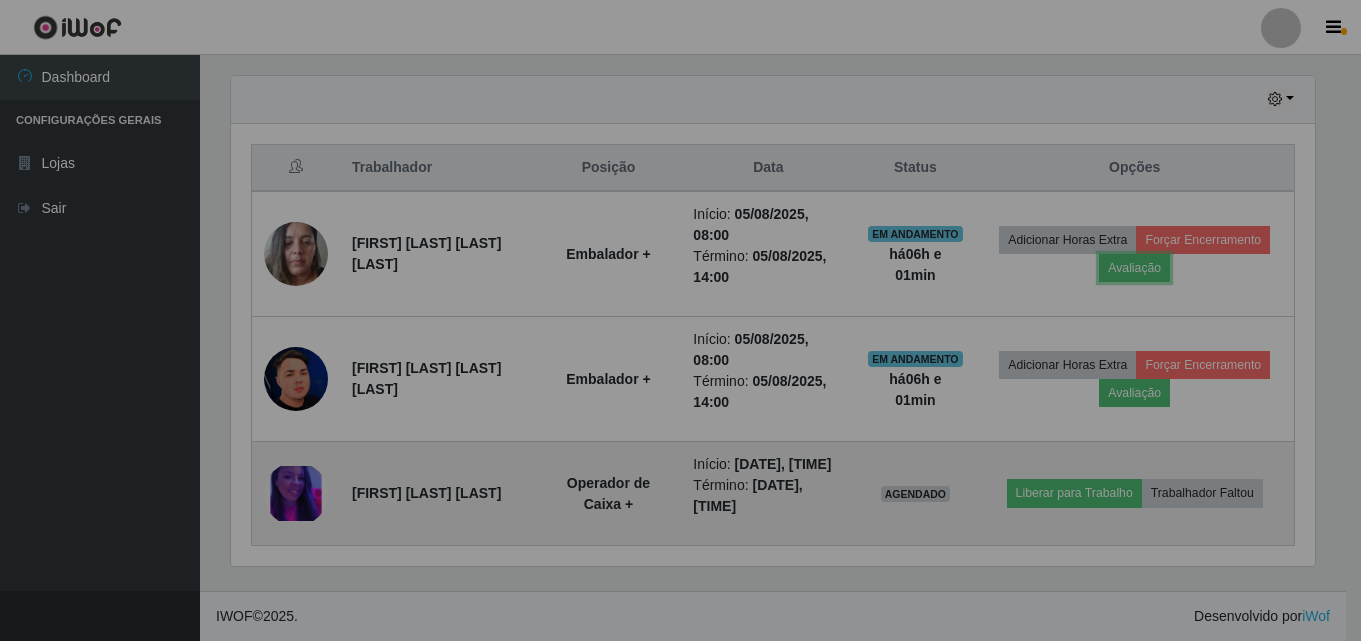scroll, scrollTop: 999585, scrollLeft: 998901, axis: both 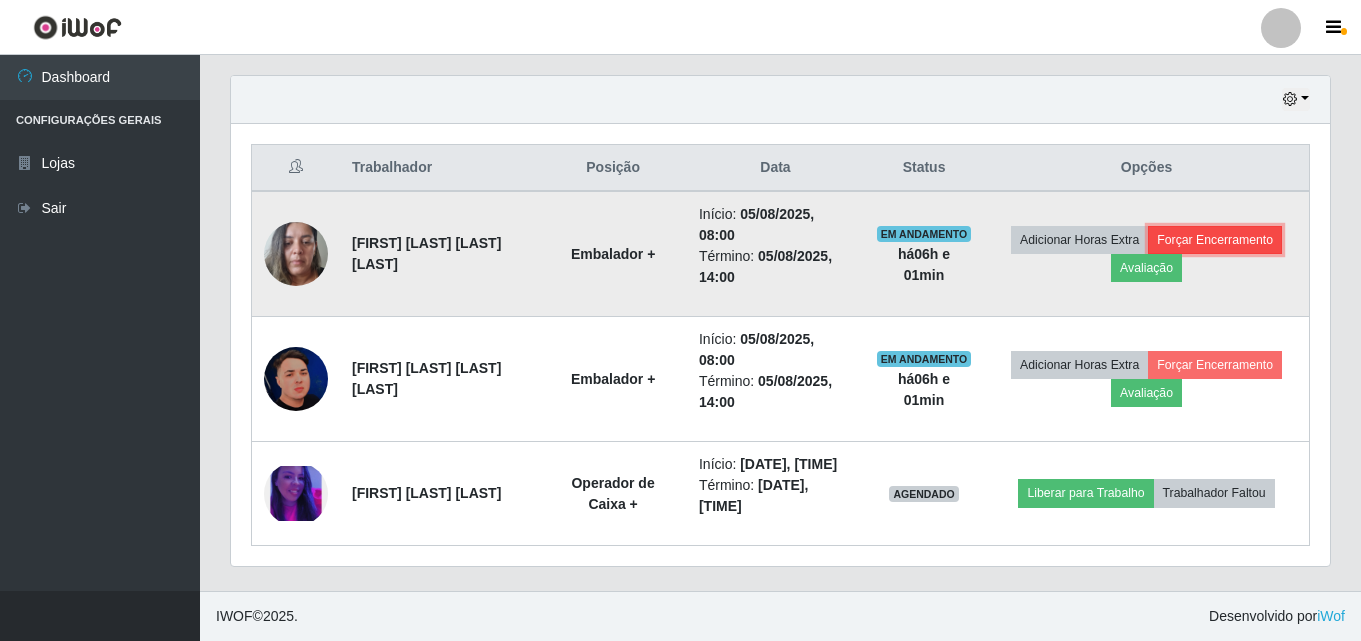click on "Forçar Encerramento" at bounding box center (1215, 240) 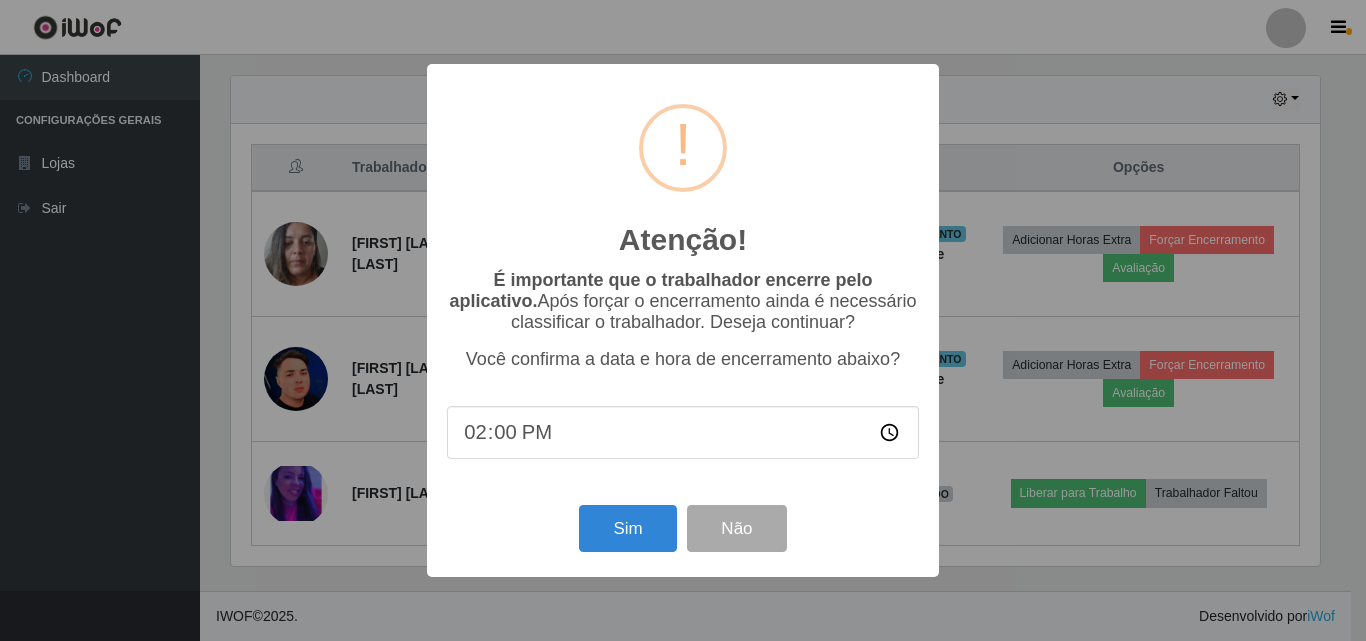 scroll, scrollTop: 999585, scrollLeft: 998911, axis: both 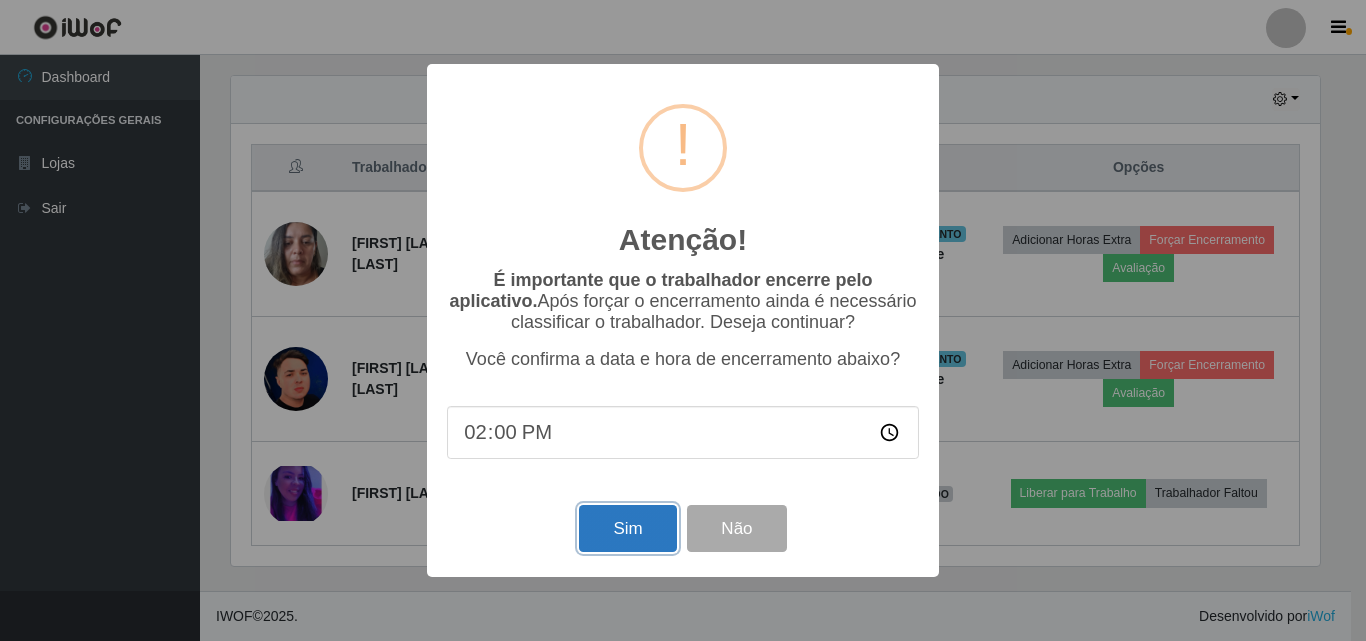 click on "Sim" at bounding box center (627, 528) 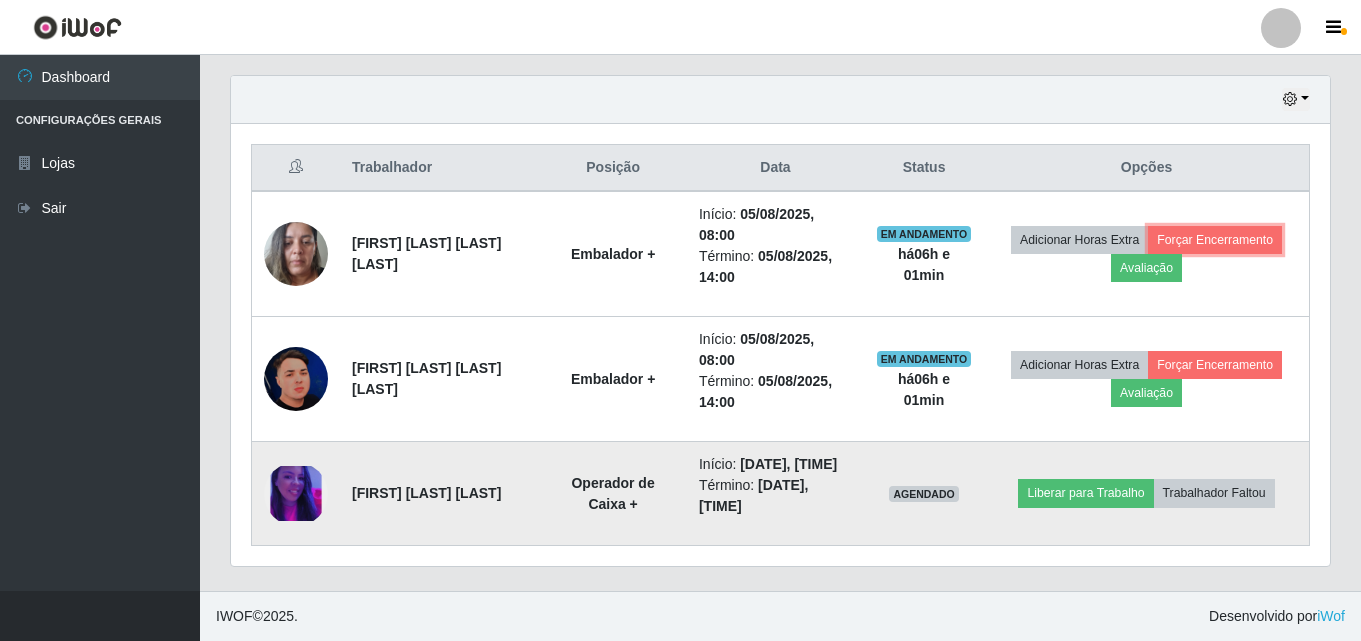 scroll, scrollTop: 999585, scrollLeft: 998901, axis: both 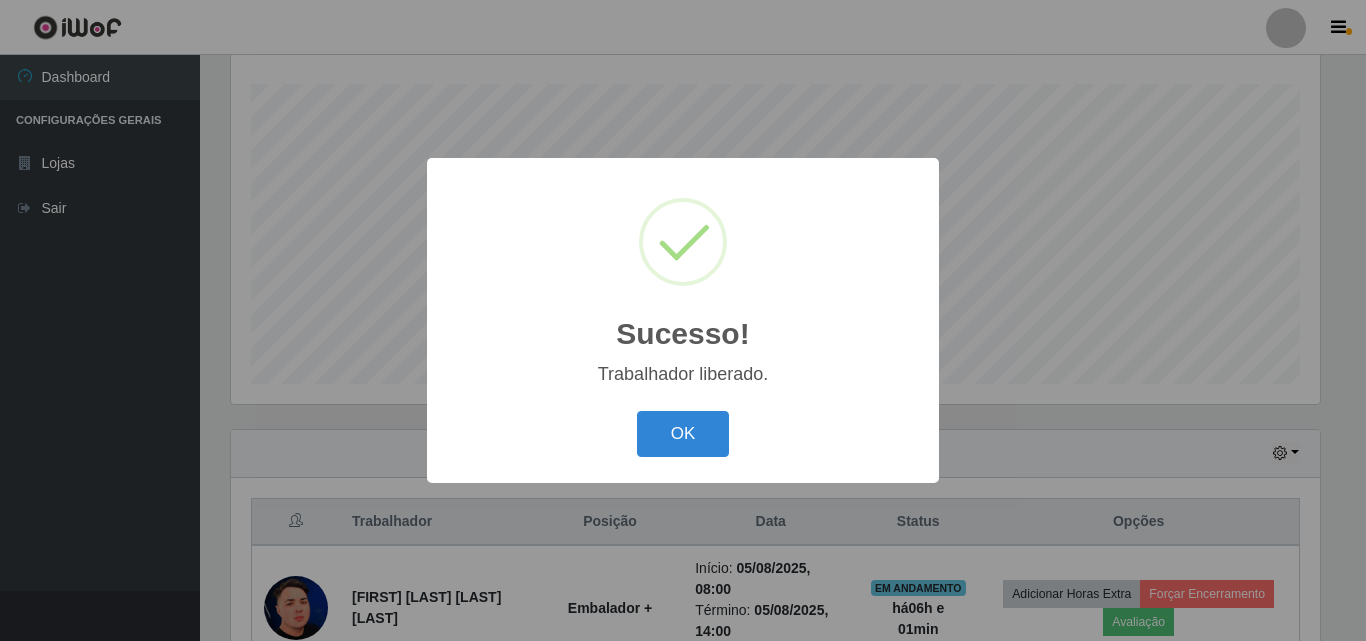 click on "OK Cancel" at bounding box center (683, 433) 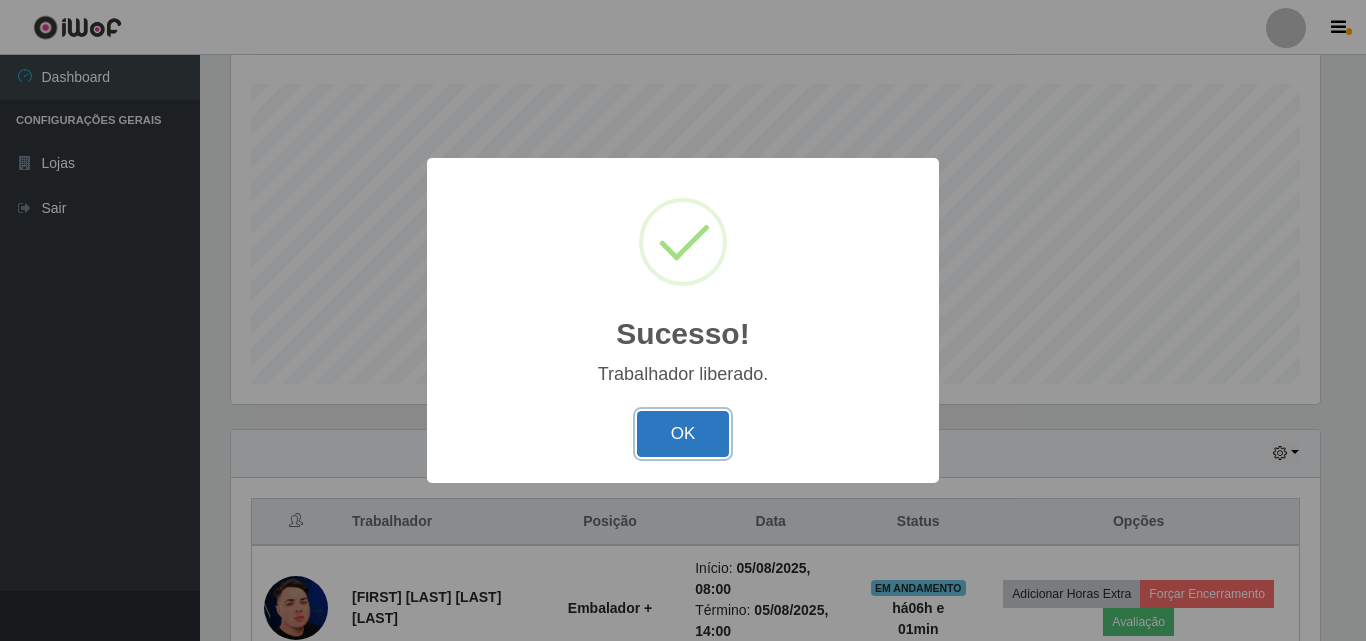 click on "OK" at bounding box center (683, 434) 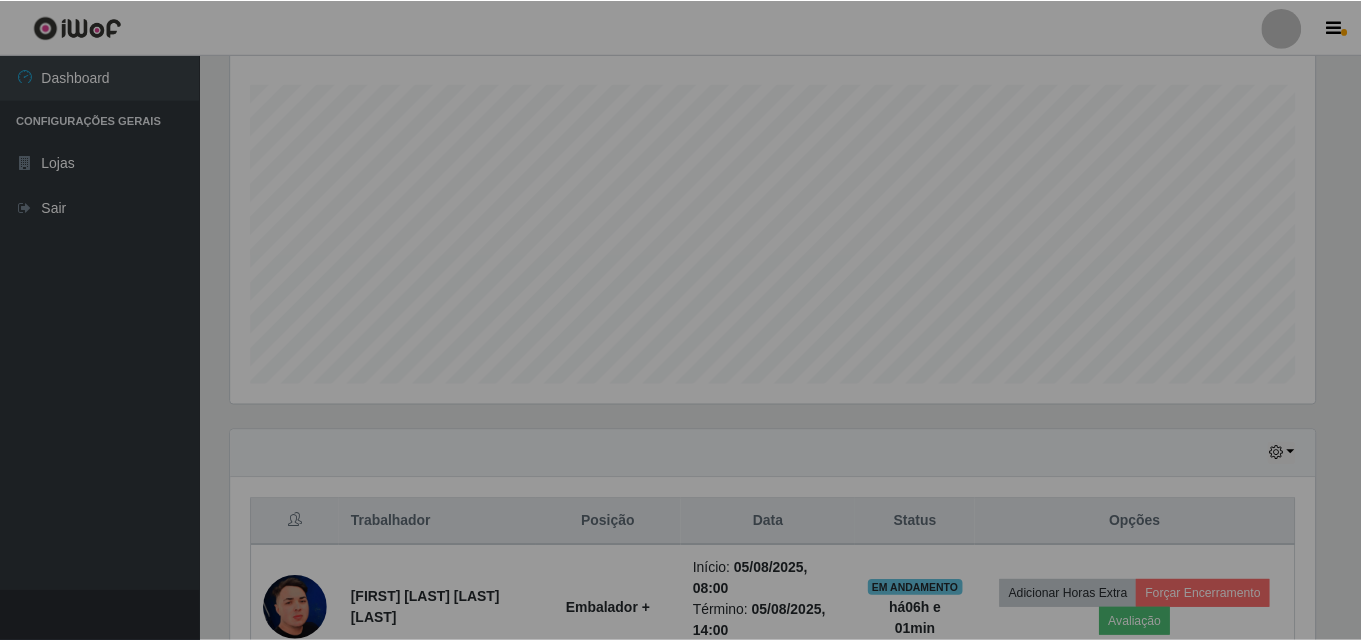 scroll, scrollTop: 360, scrollLeft: 0, axis: vertical 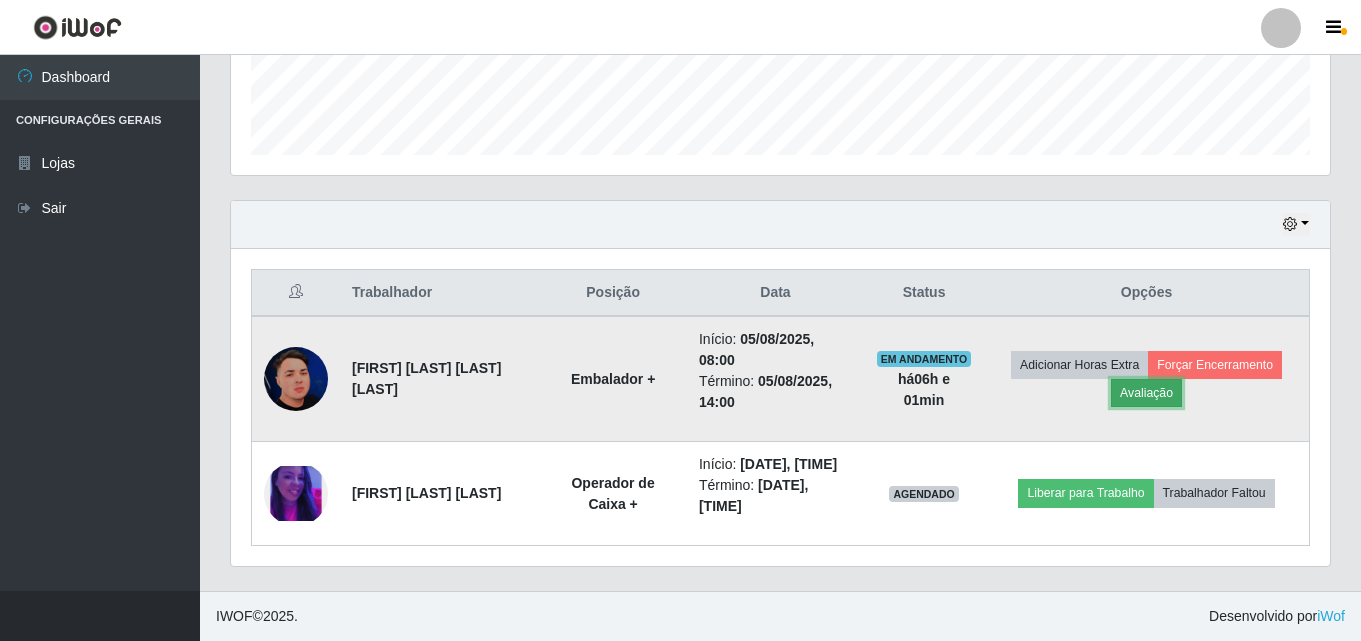 click on "Avaliação" at bounding box center [1146, 393] 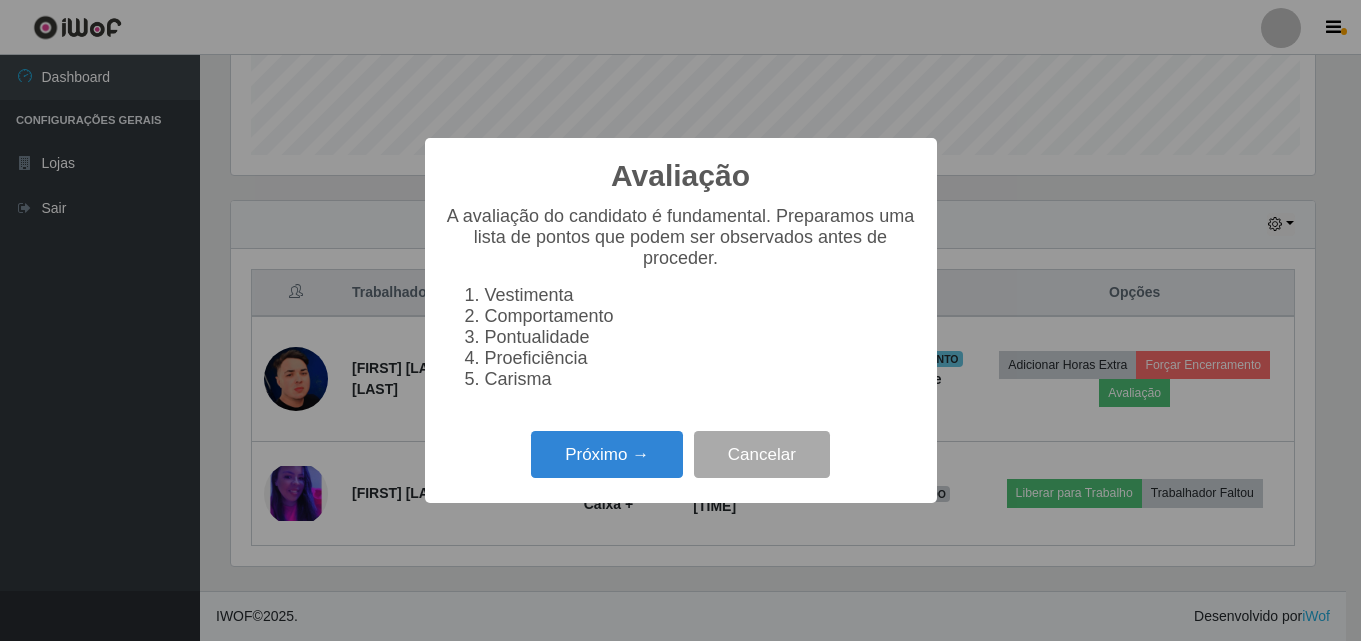scroll, scrollTop: 999585, scrollLeft: 998911, axis: both 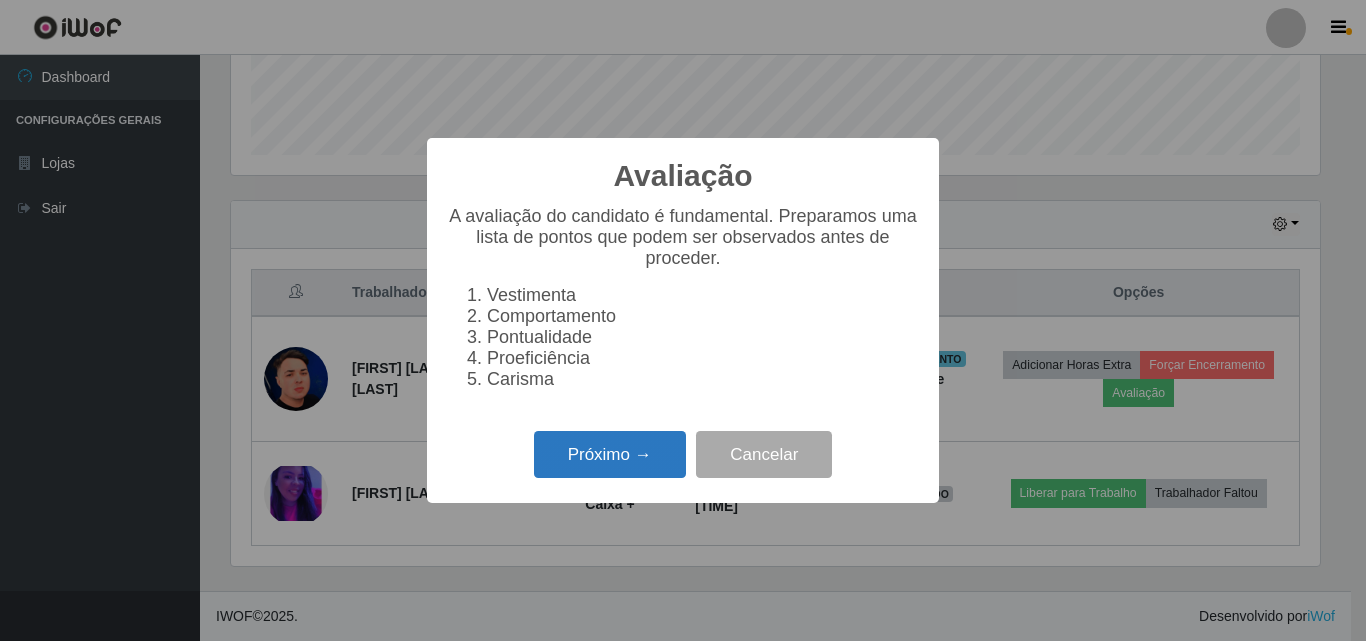click on "Próximo →" at bounding box center [610, 454] 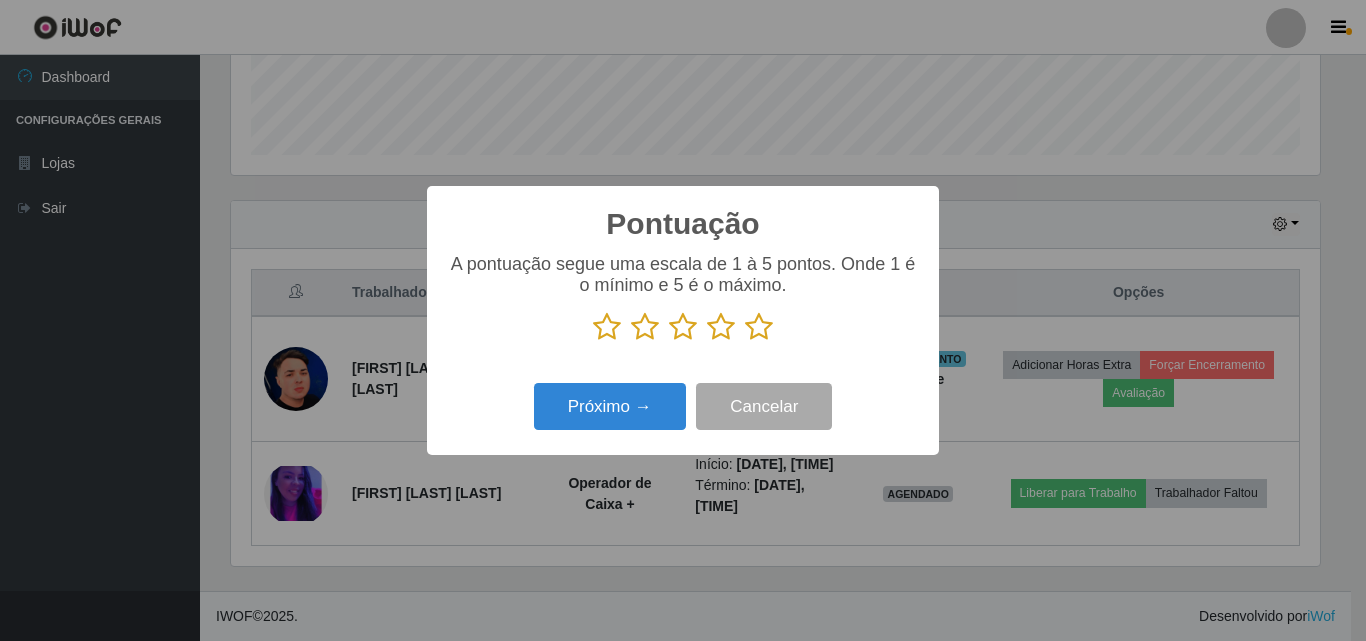 scroll, scrollTop: 999585, scrollLeft: 998911, axis: both 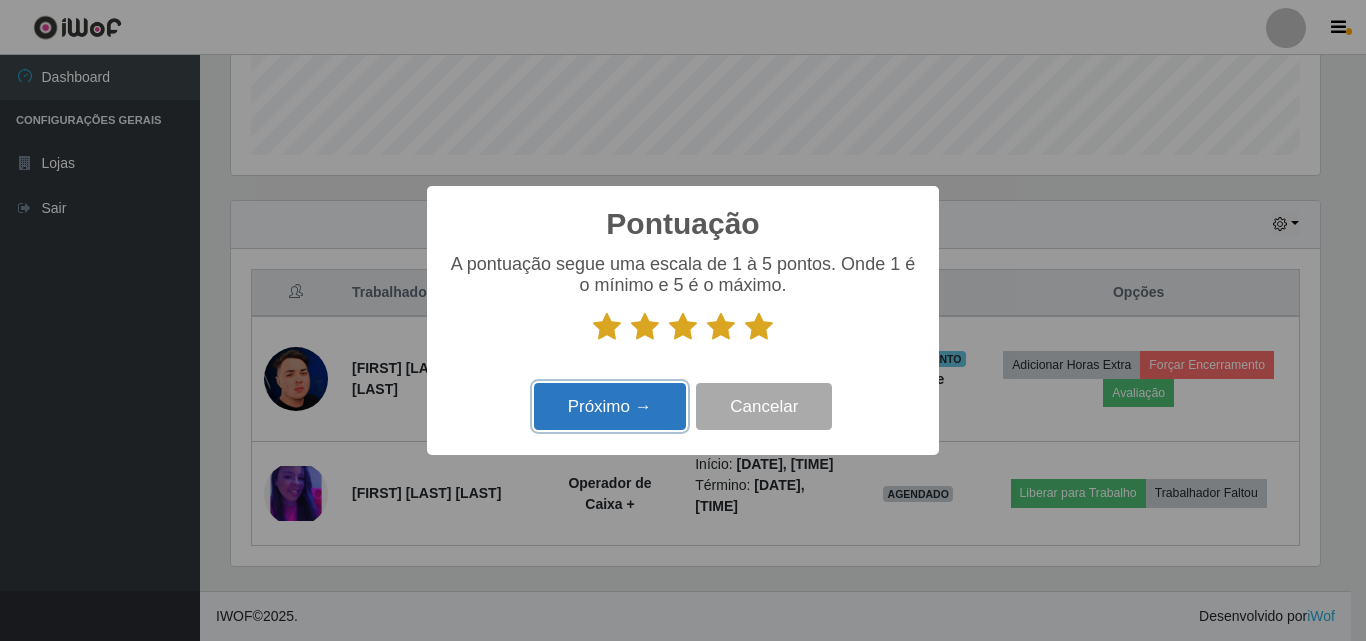 click on "Próximo →" at bounding box center (610, 406) 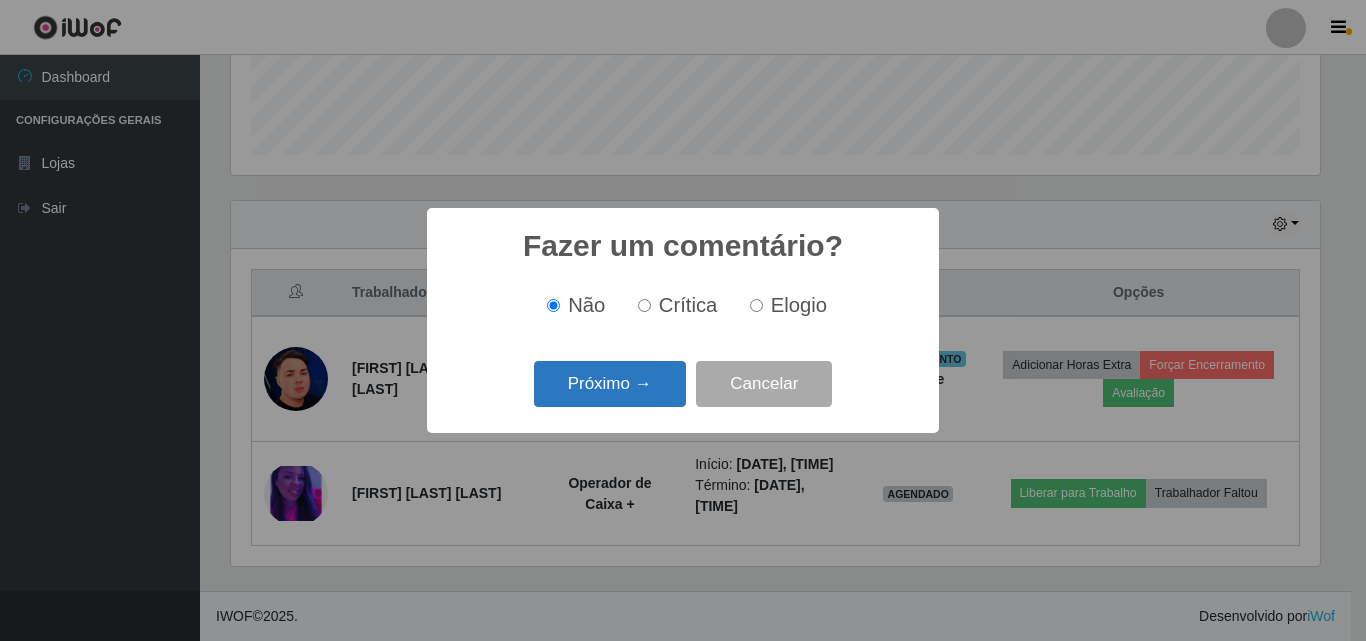 click on "Próximo →" at bounding box center [610, 384] 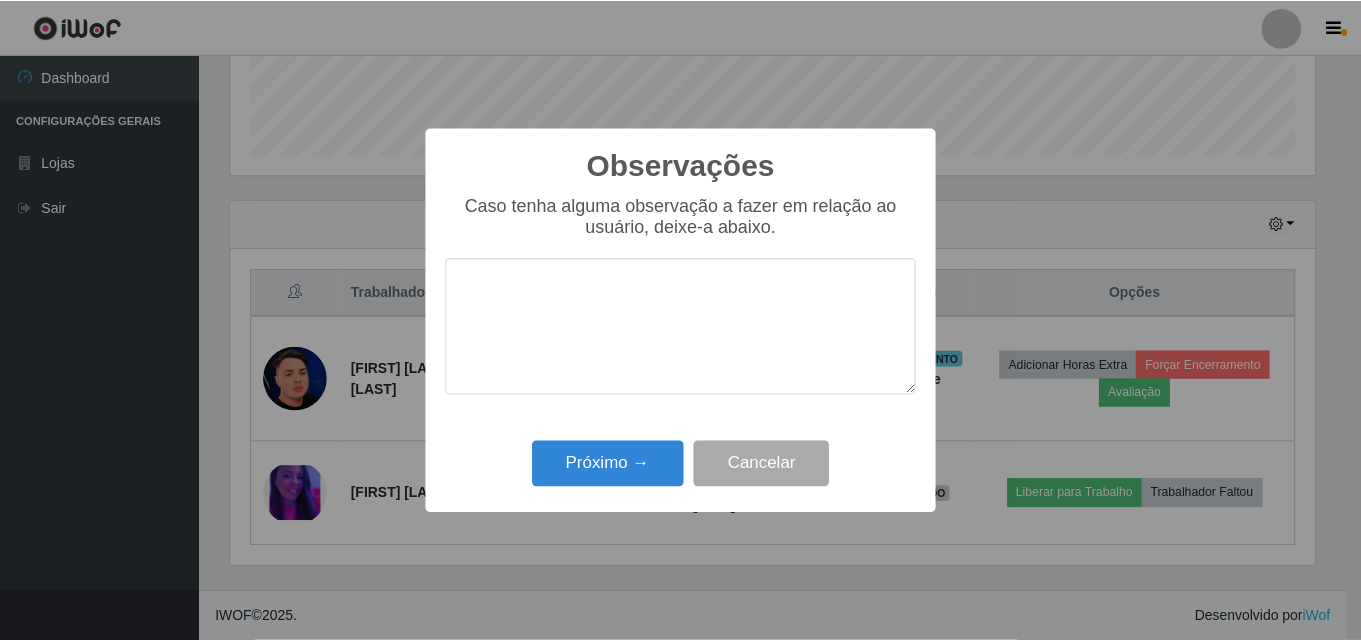 scroll, scrollTop: 999585, scrollLeft: 998911, axis: both 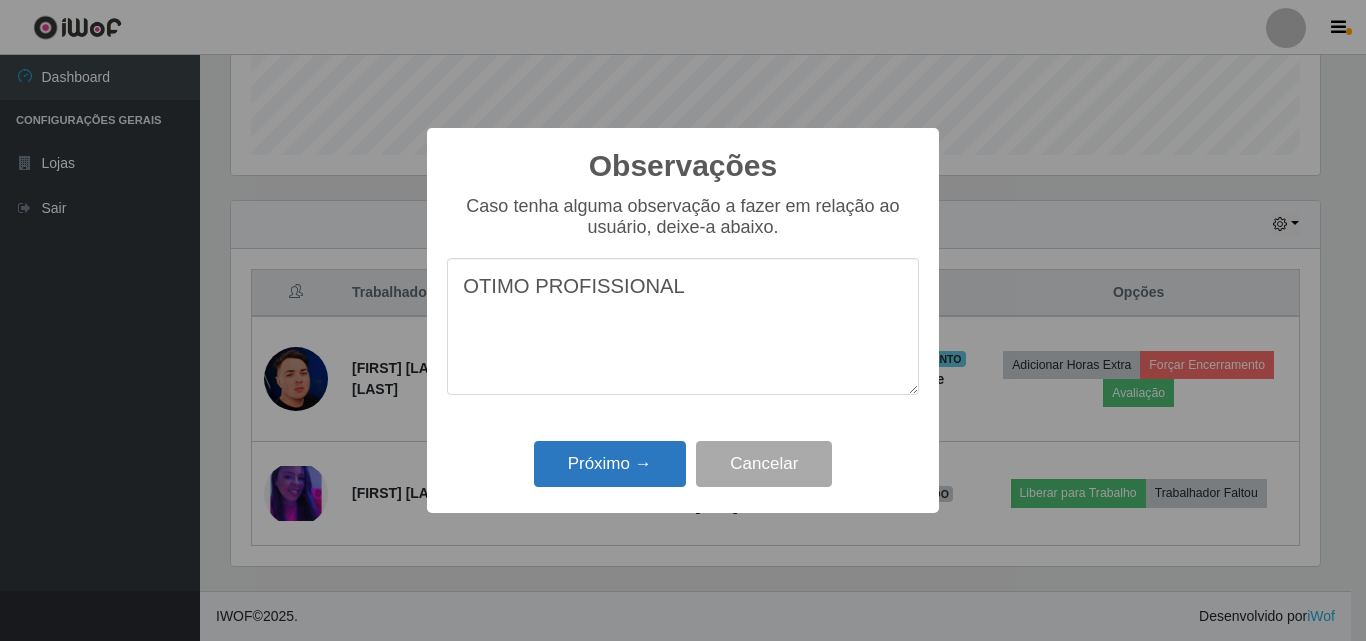 type on "OTIMO PROFISSIONAL" 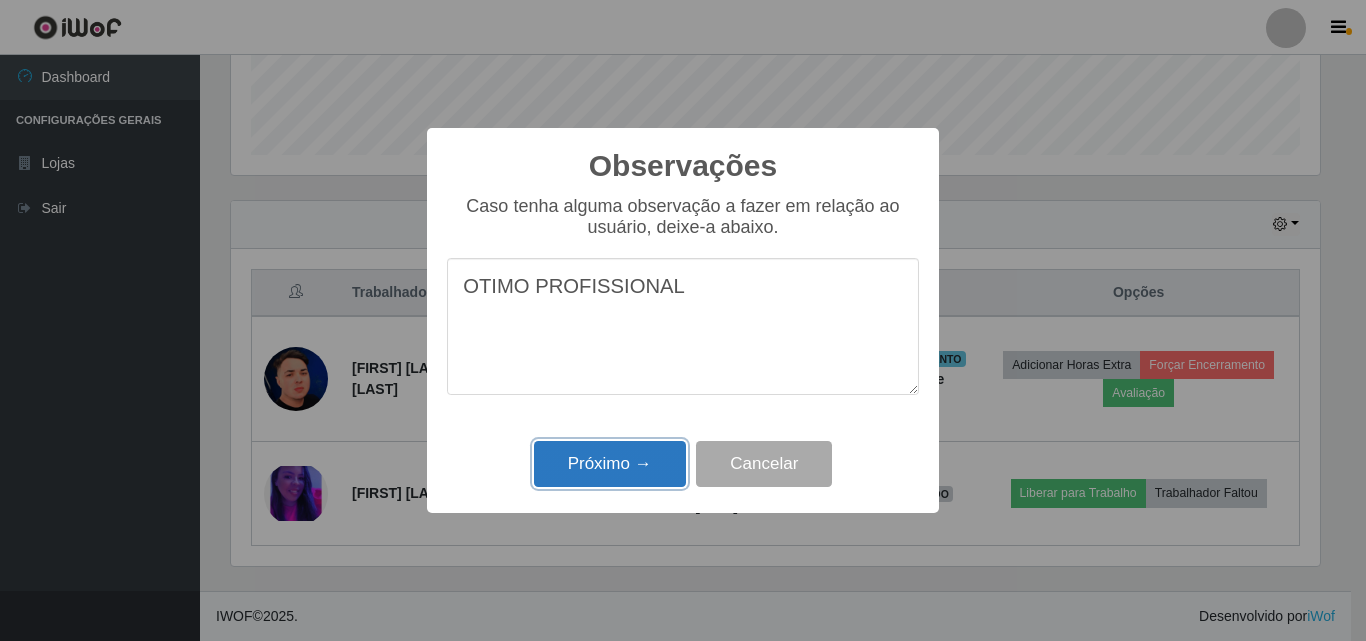 click on "Próximo →" at bounding box center (610, 464) 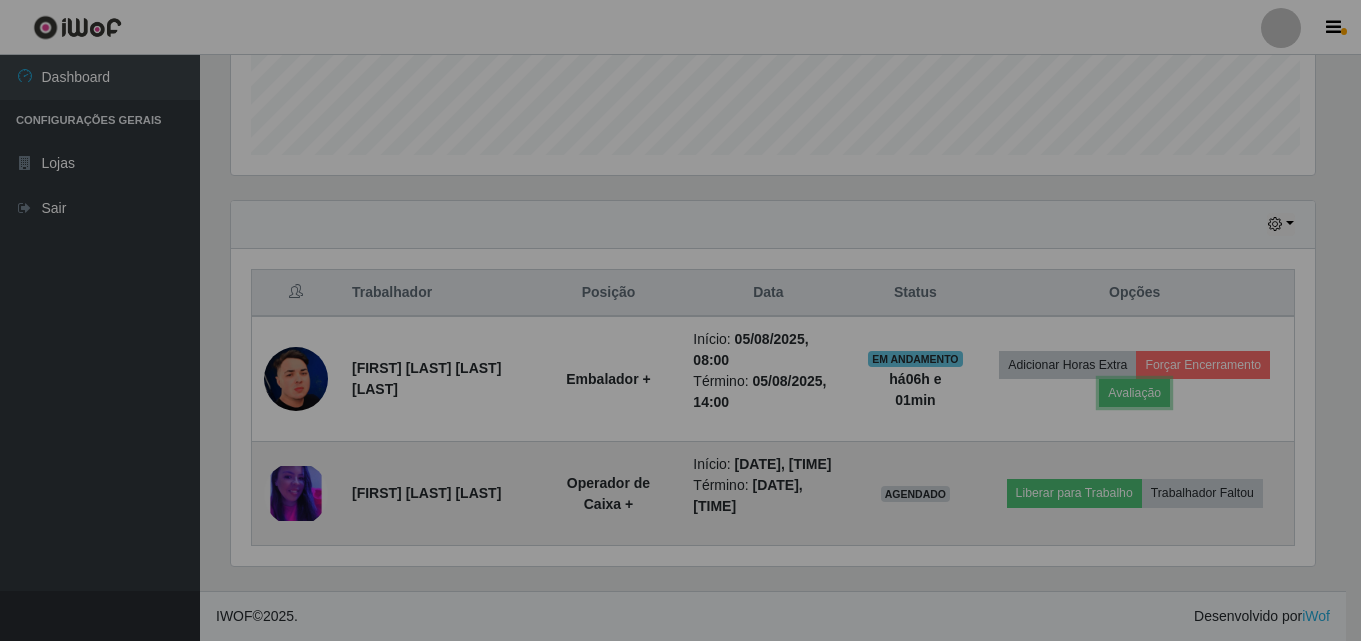scroll, scrollTop: 999585, scrollLeft: 998901, axis: both 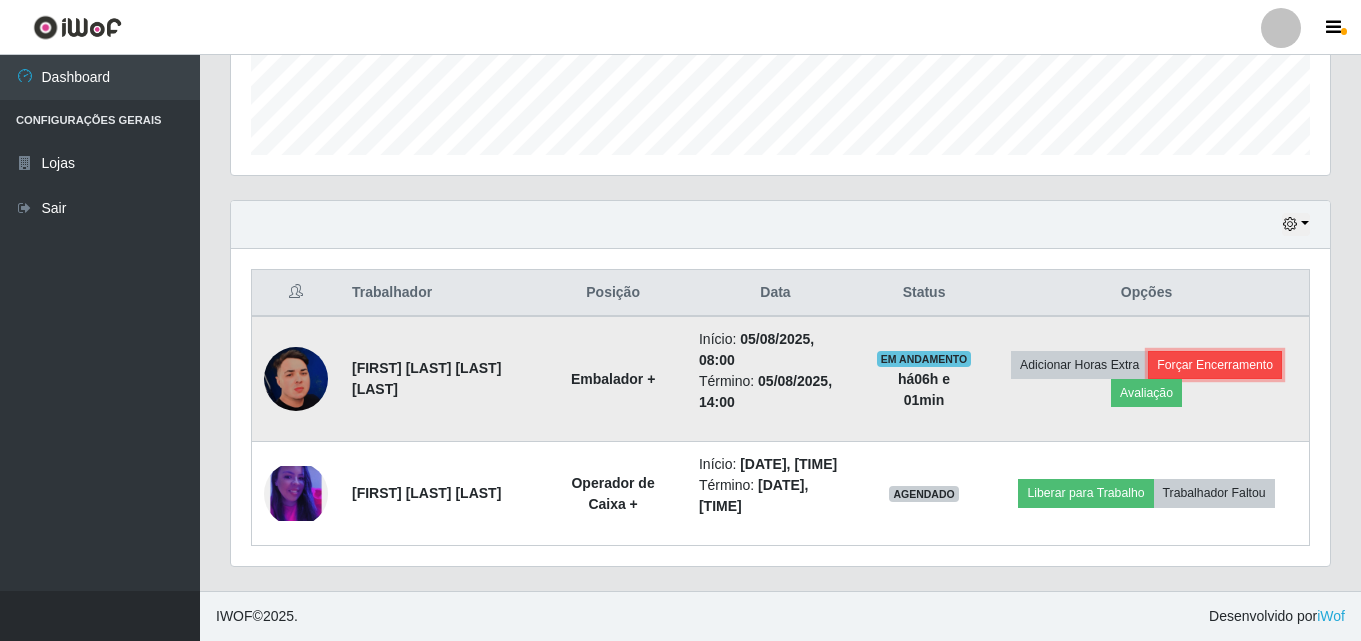 click on "Forçar Encerramento" at bounding box center [1215, 365] 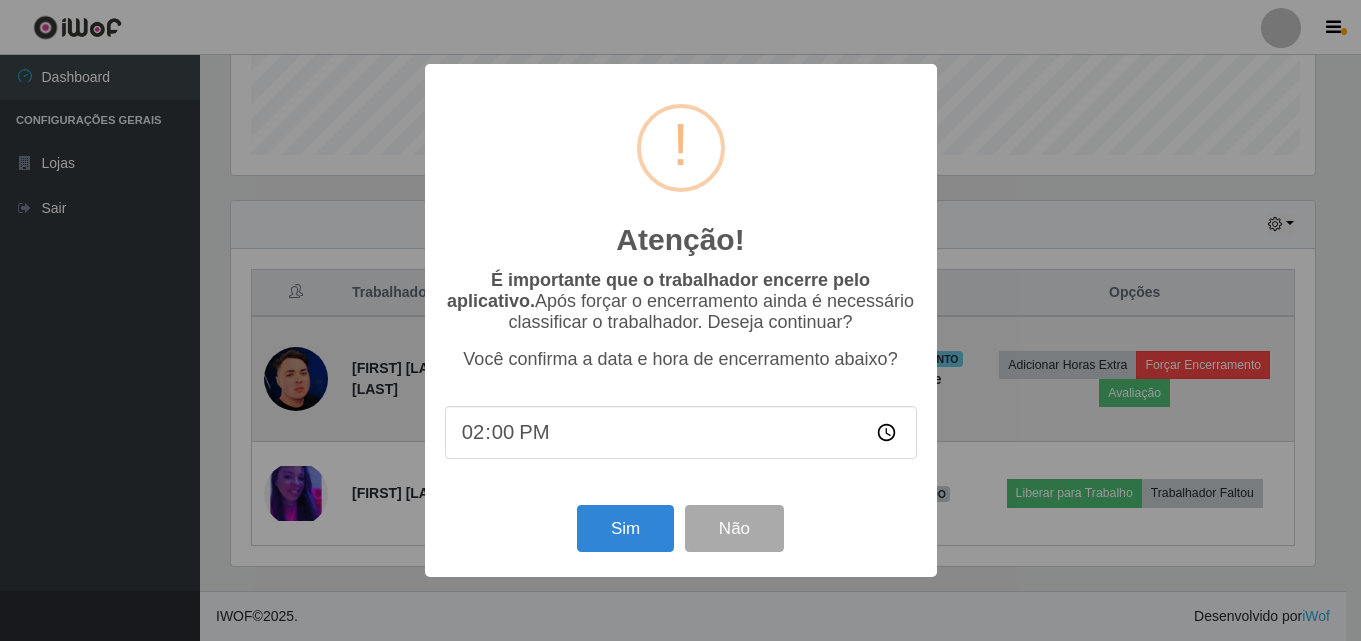 scroll, scrollTop: 999585, scrollLeft: 998911, axis: both 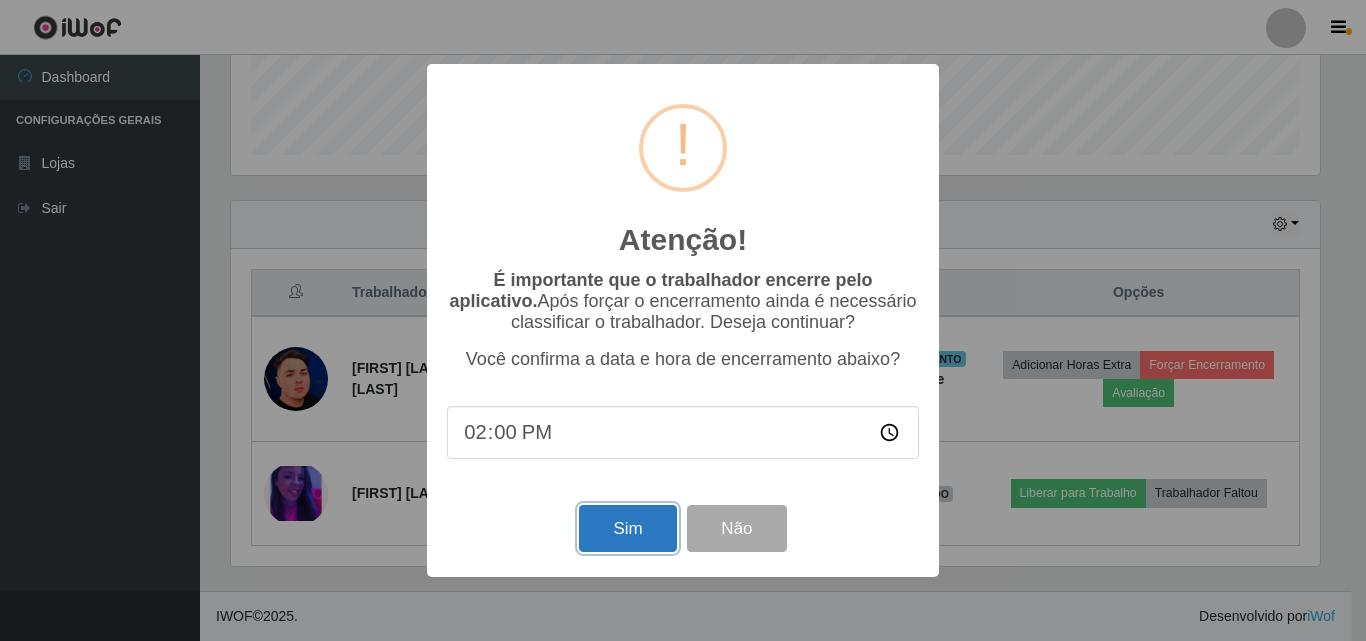 click on "Sim" at bounding box center [627, 528] 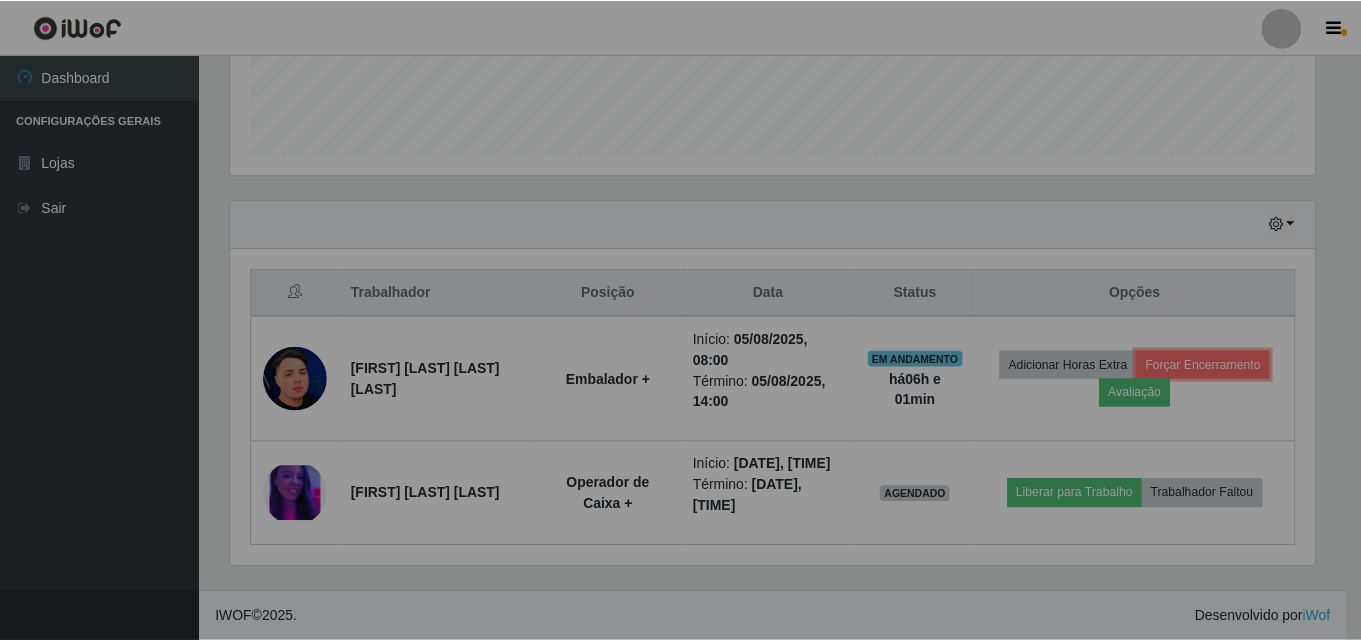 scroll, scrollTop: 999585, scrollLeft: 998901, axis: both 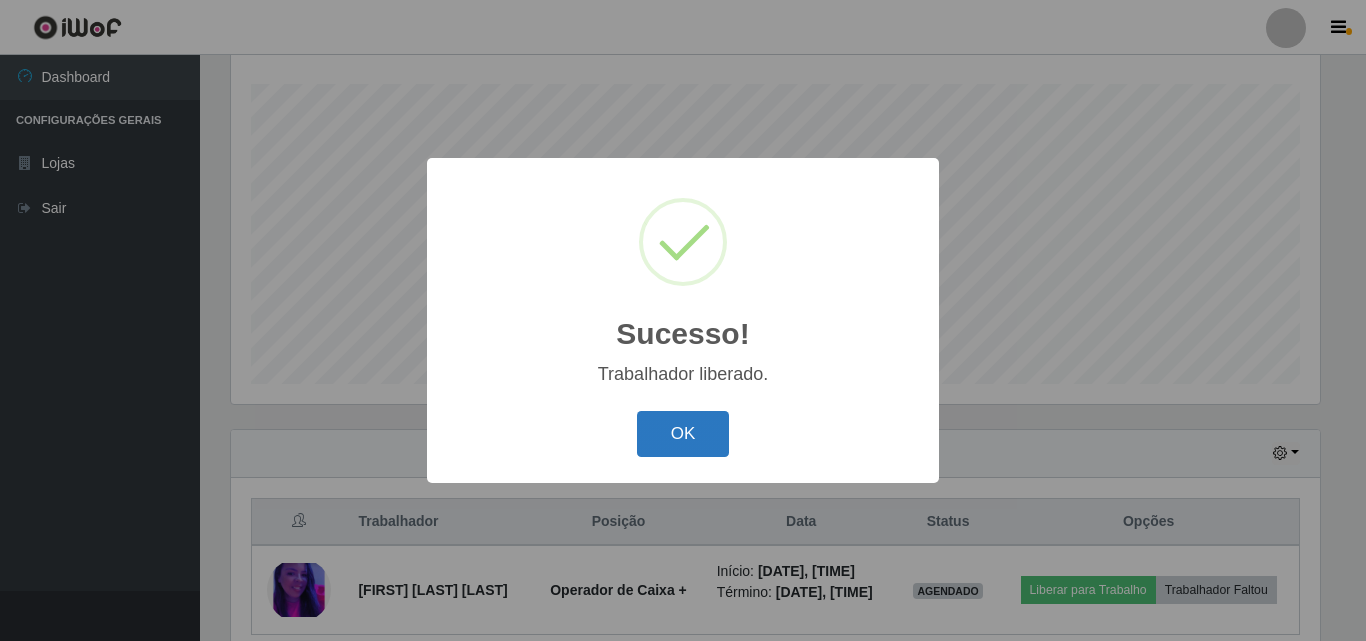 click on "OK" at bounding box center [683, 434] 